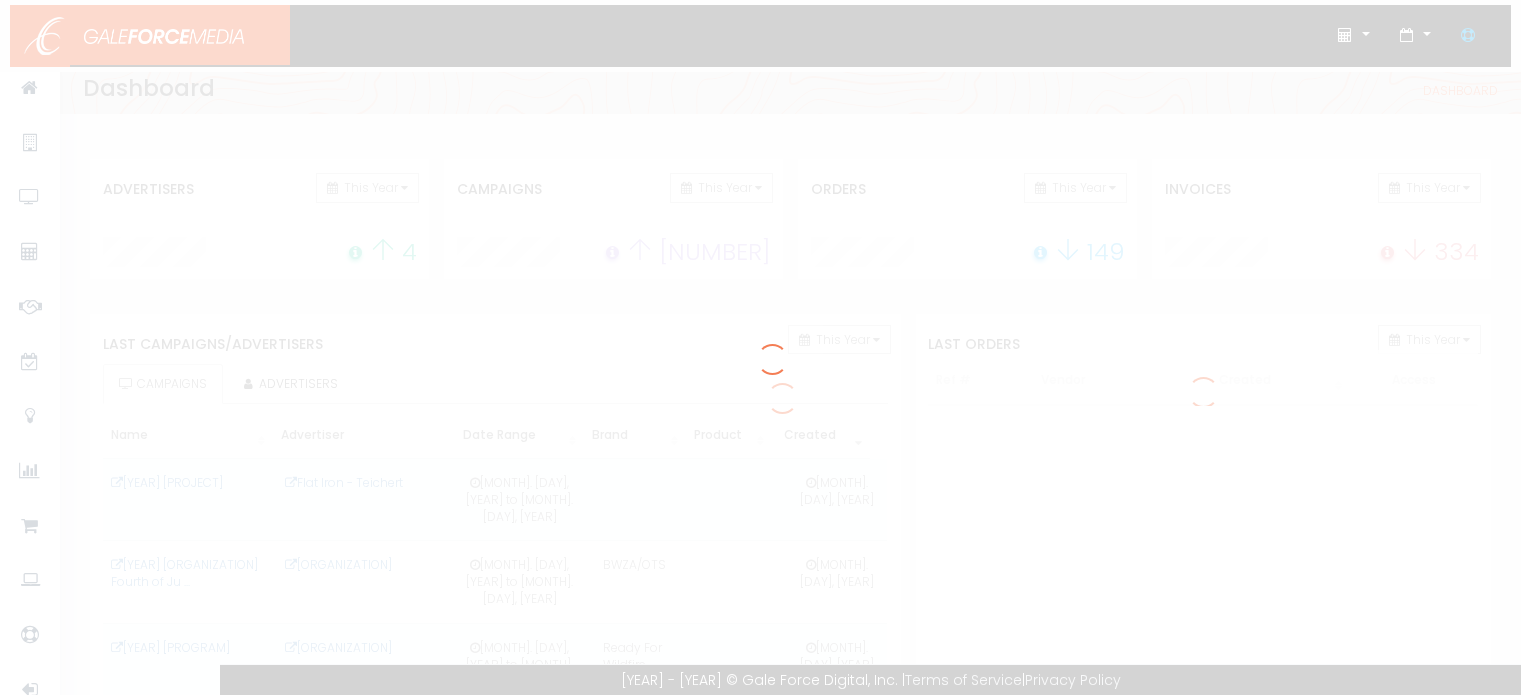 scroll, scrollTop: 0, scrollLeft: 0, axis: both 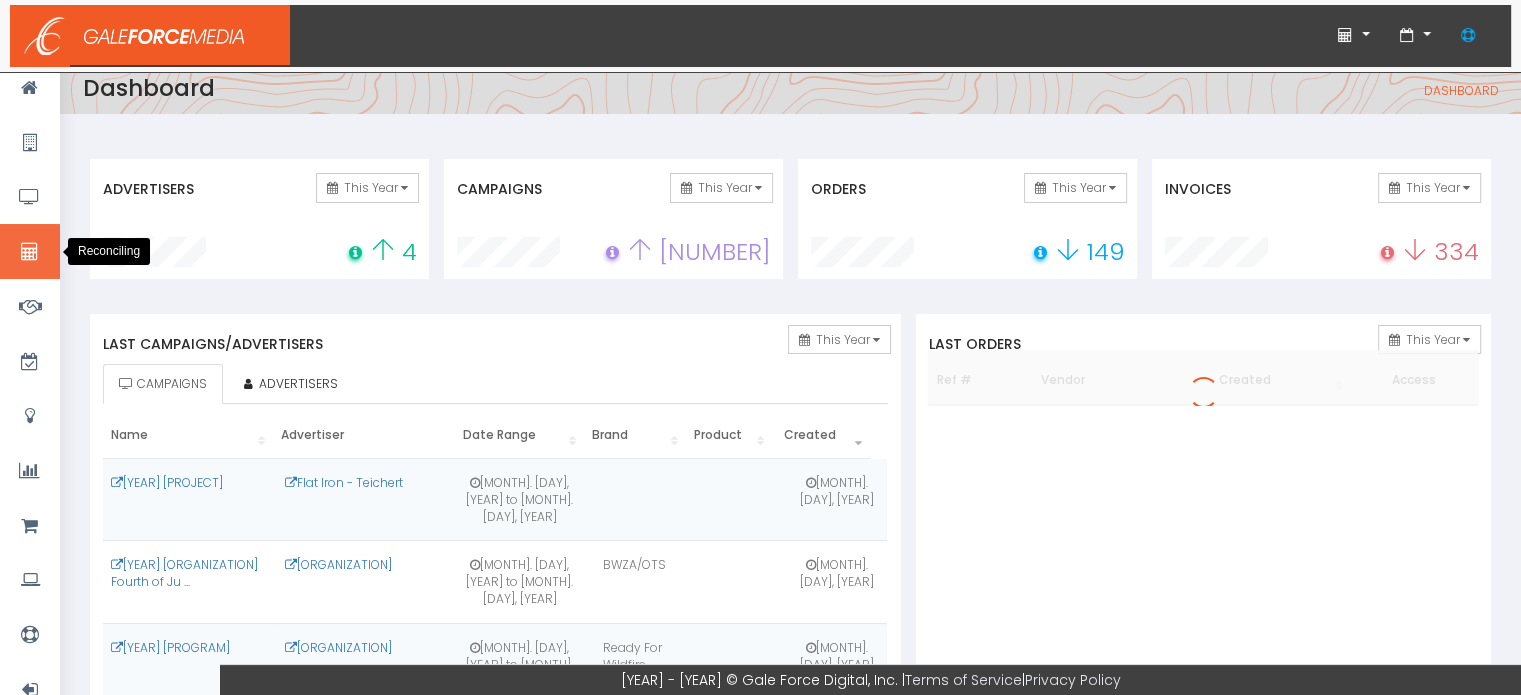 click at bounding box center (29, 252) 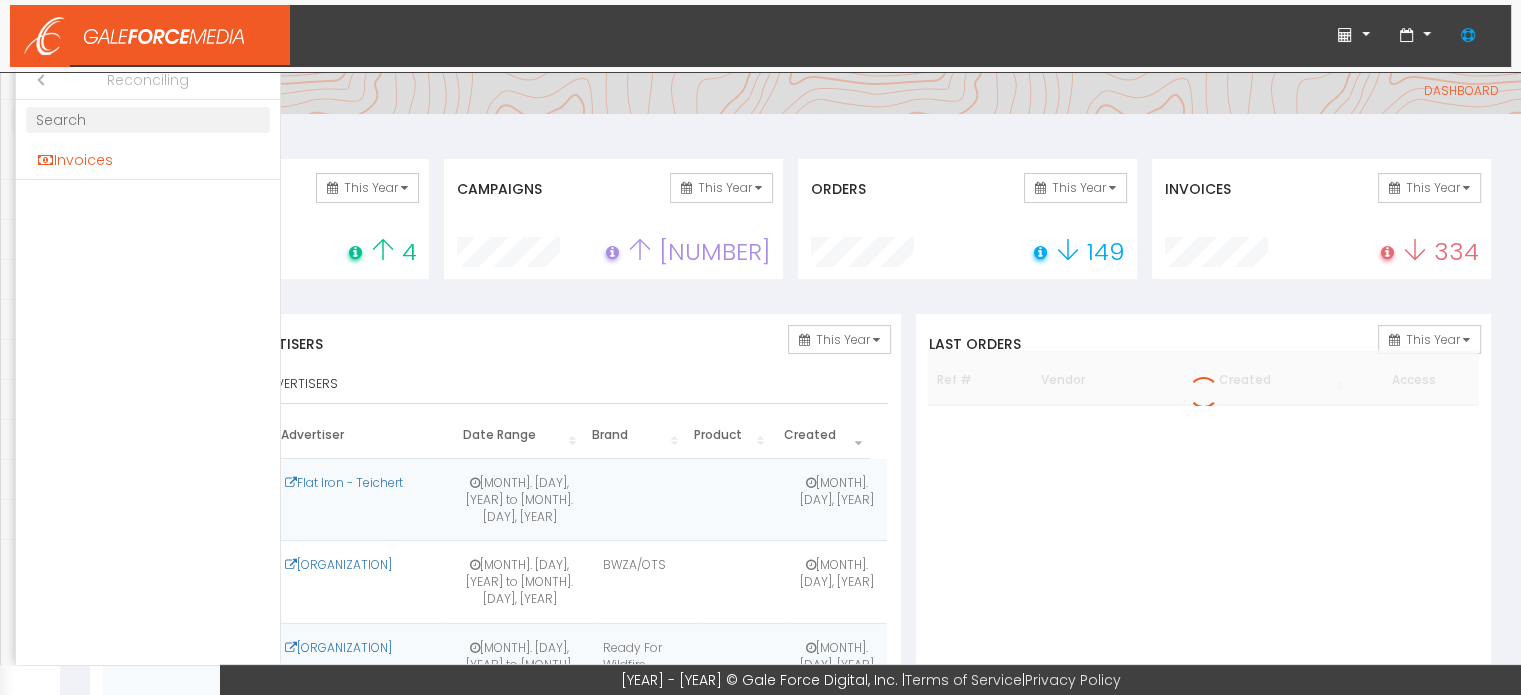 click on "Invoices" at bounding box center (148, 160) 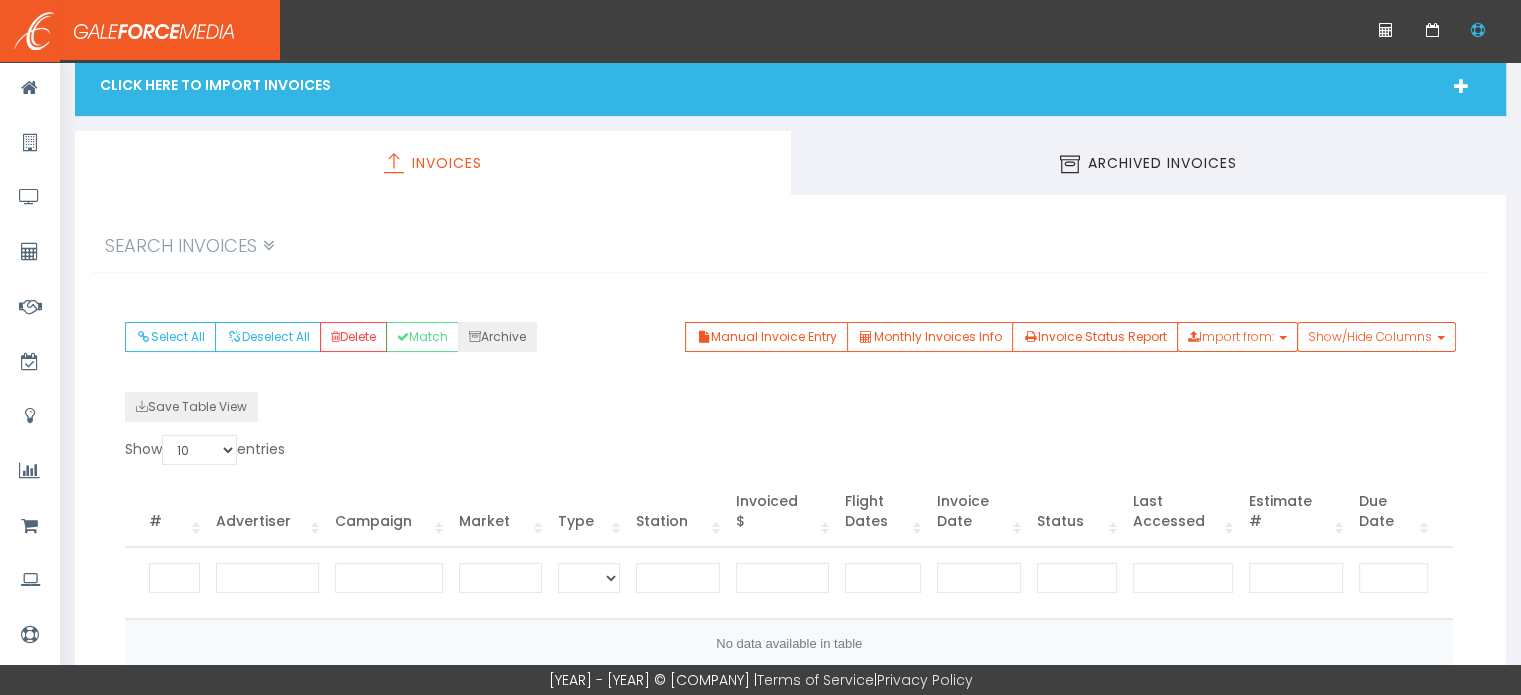 scroll, scrollTop: 0, scrollLeft: 0, axis: both 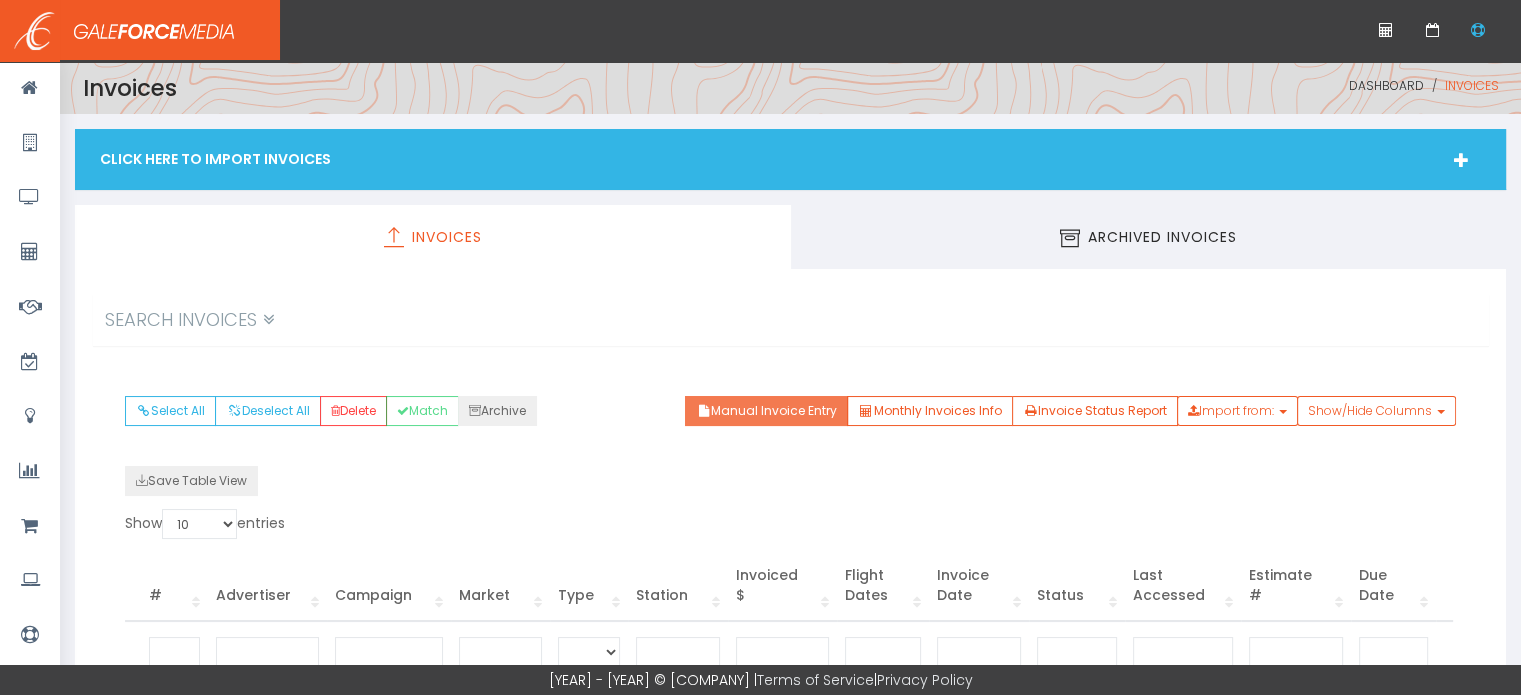 click on "Manual Invoice Entry" at bounding box center (766, 411) 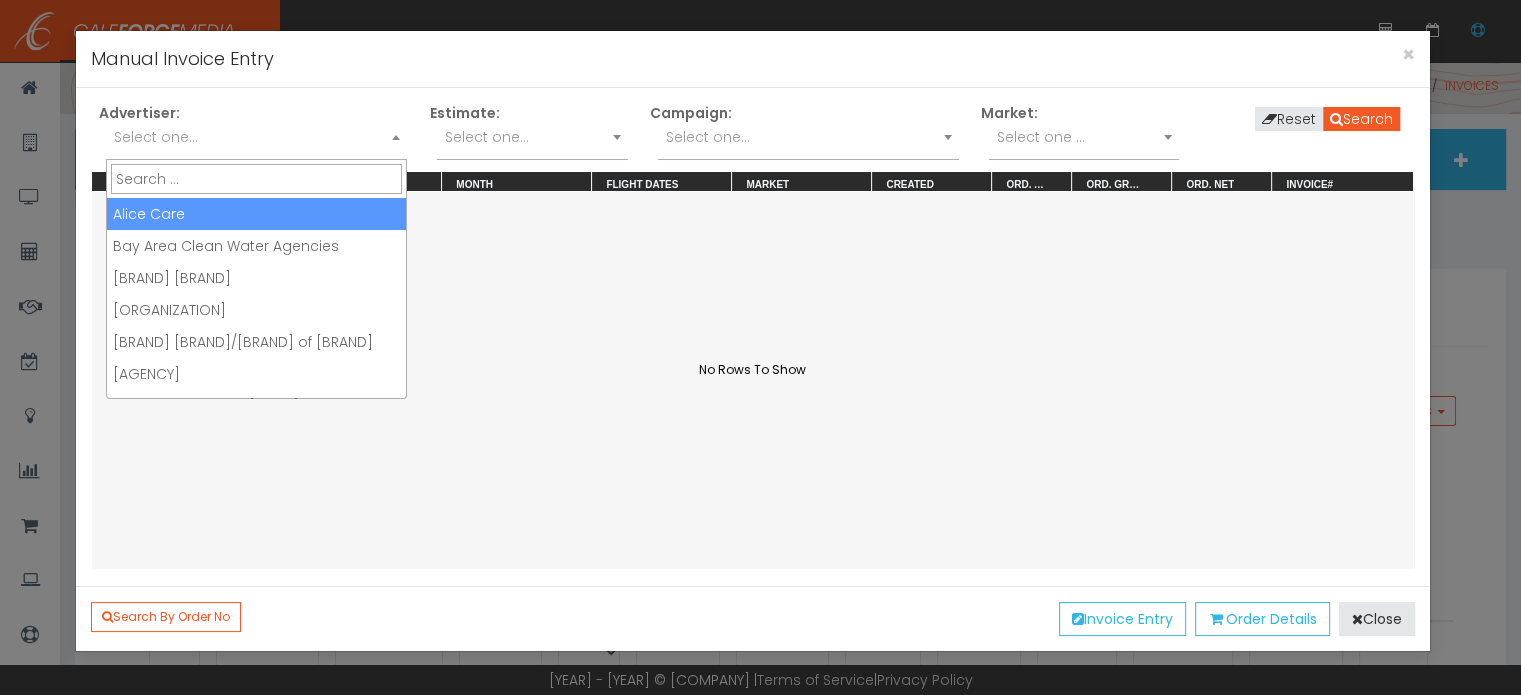 click on "Select one..." at bounding box center (256, 137) 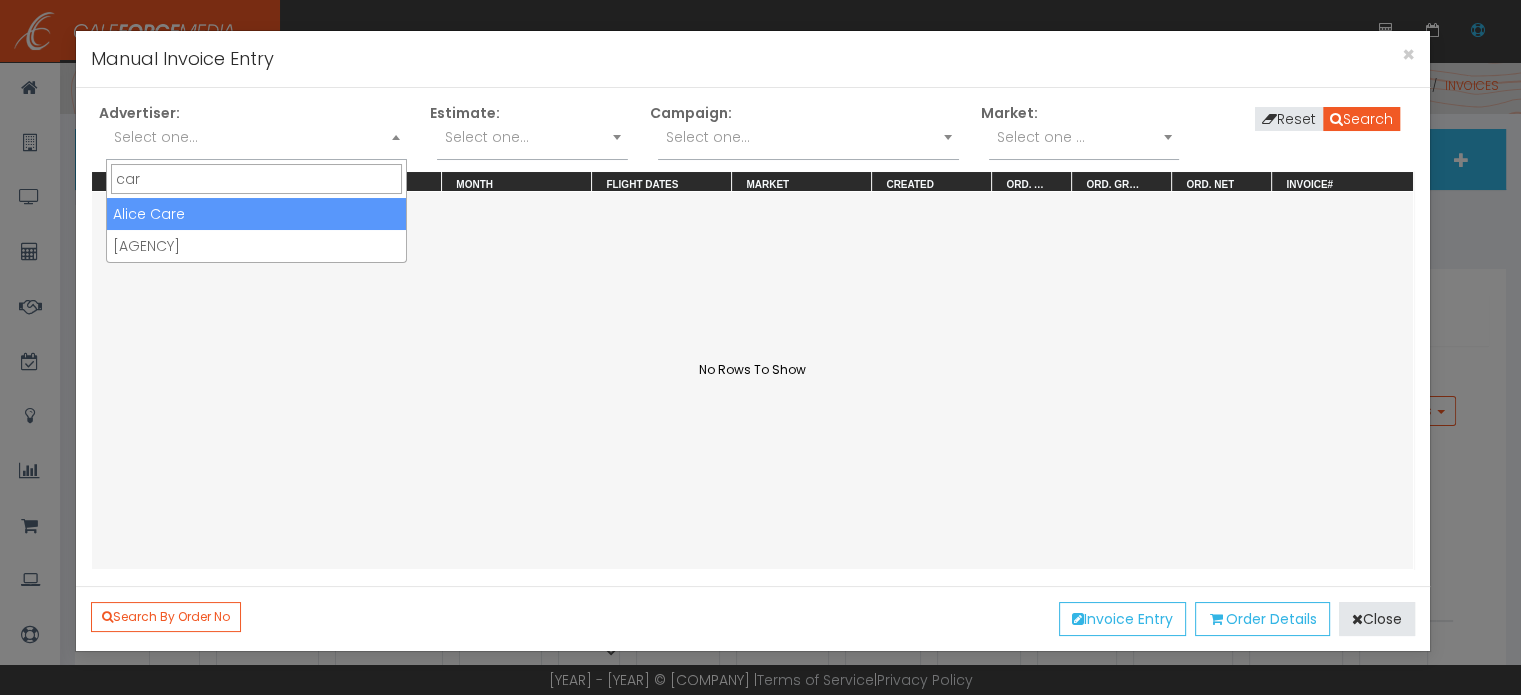 click on "car" at bounding box center [256, 179] 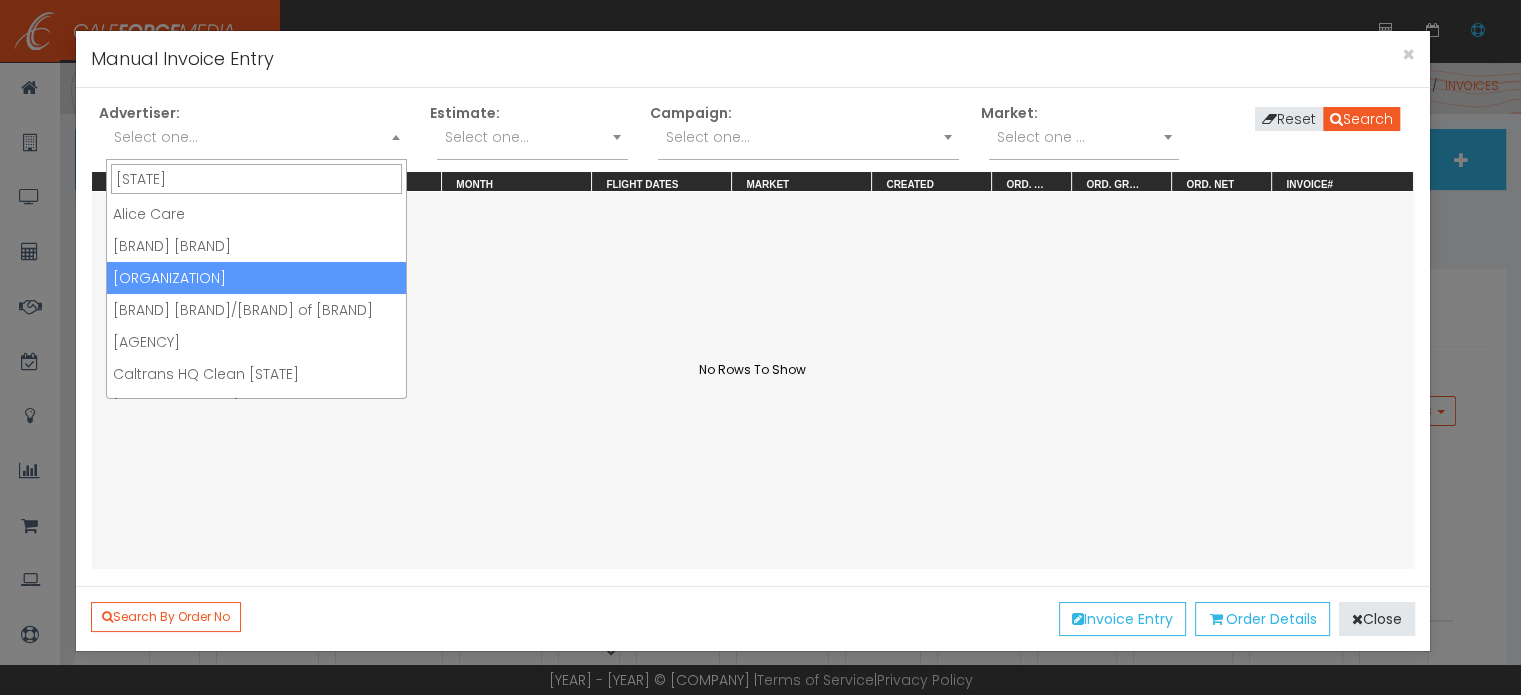 type on "[STATE]" 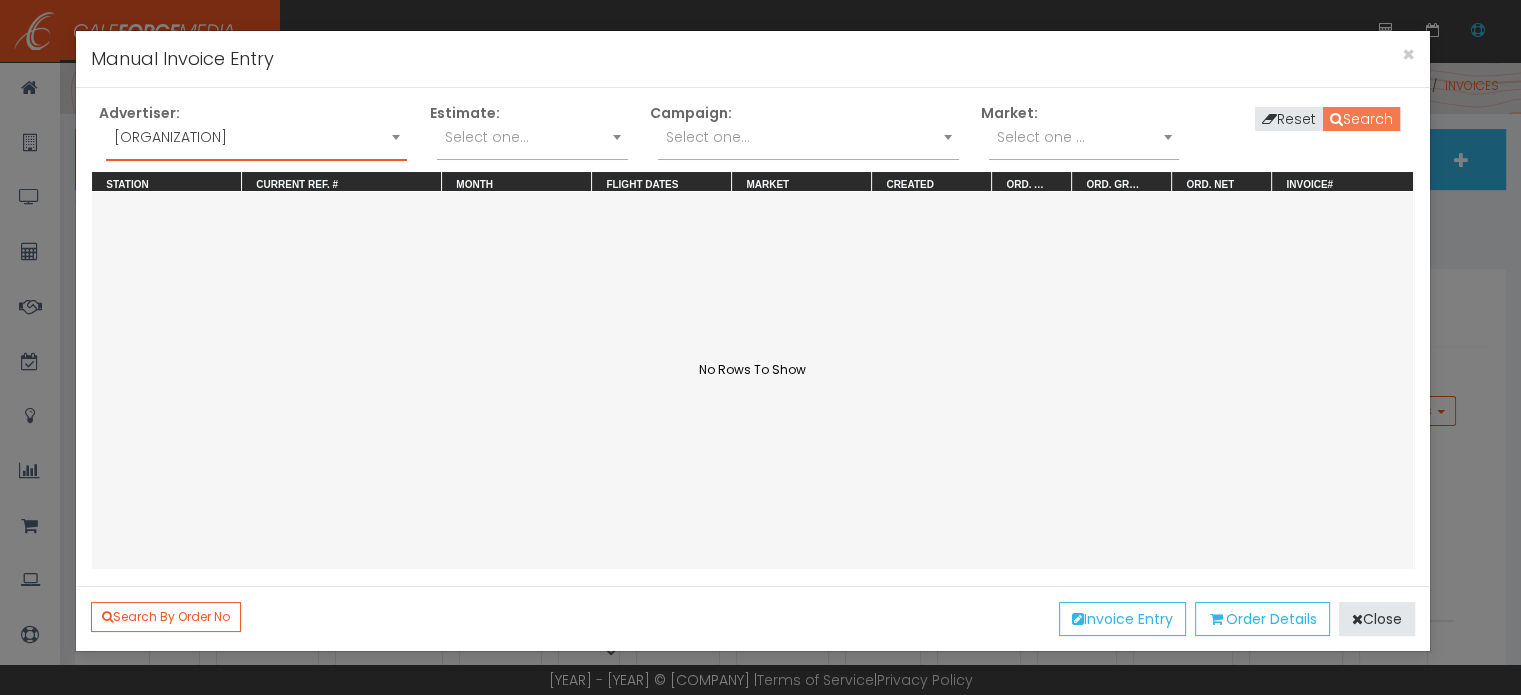 click on "Search" at bounding box center (1361, 119) 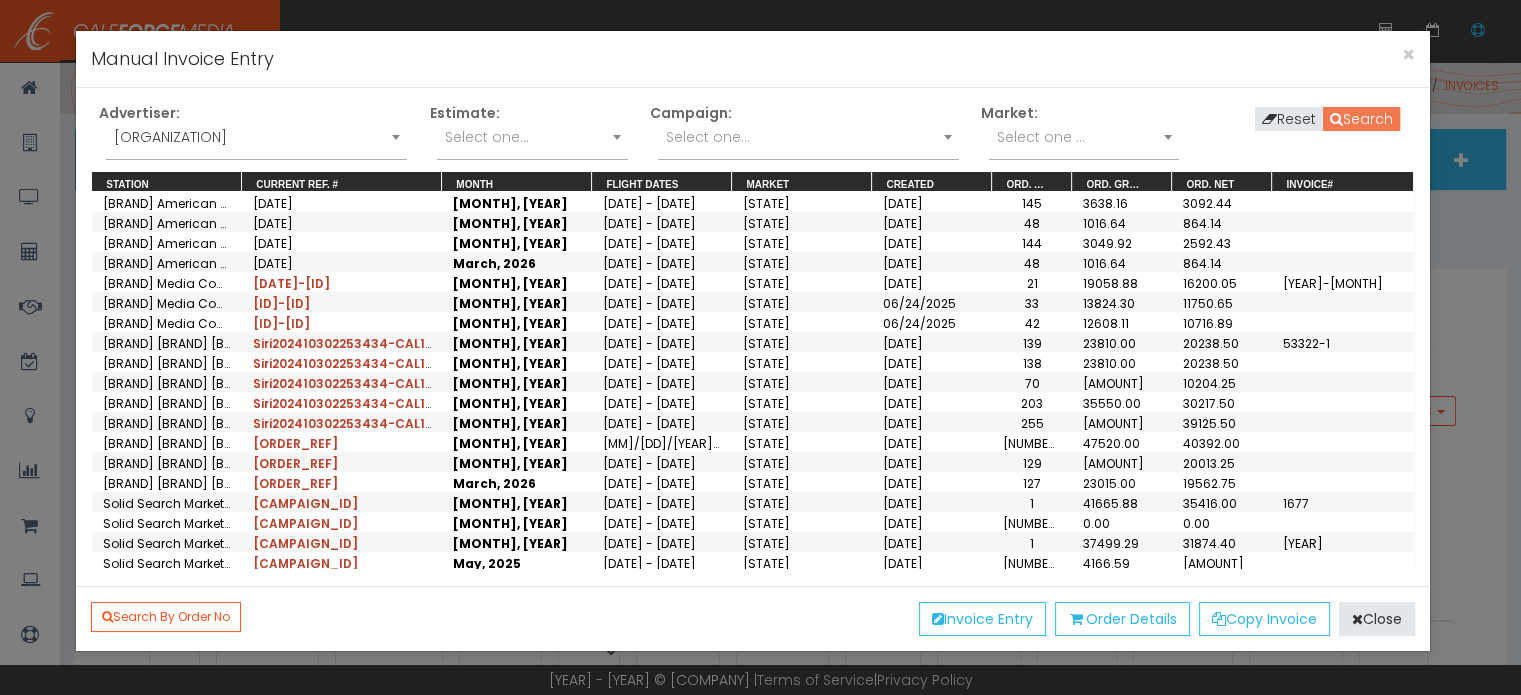 scroll, scrollTop: 1700, scrollLeft: 0, axis: vertical 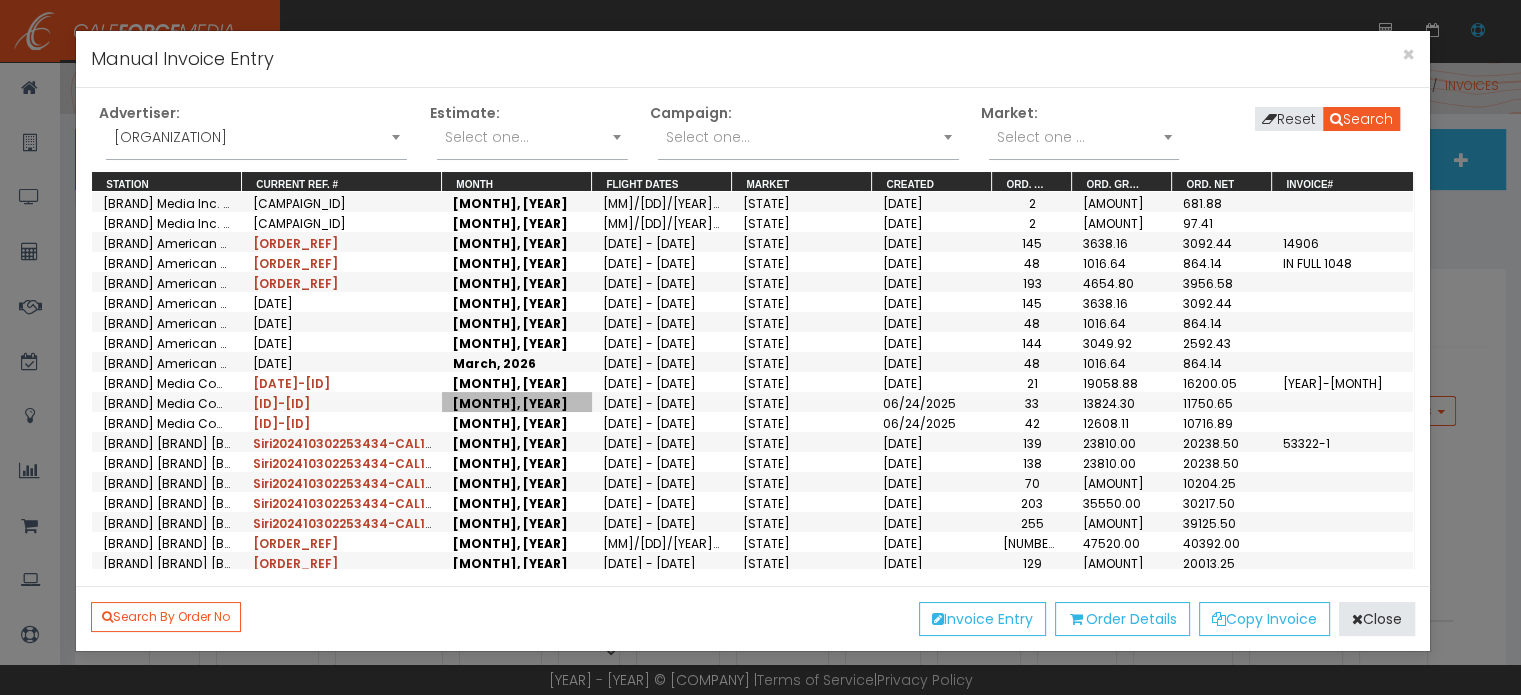 click on "[MONTH], [YEAR]" at bounding box center (517, 402) 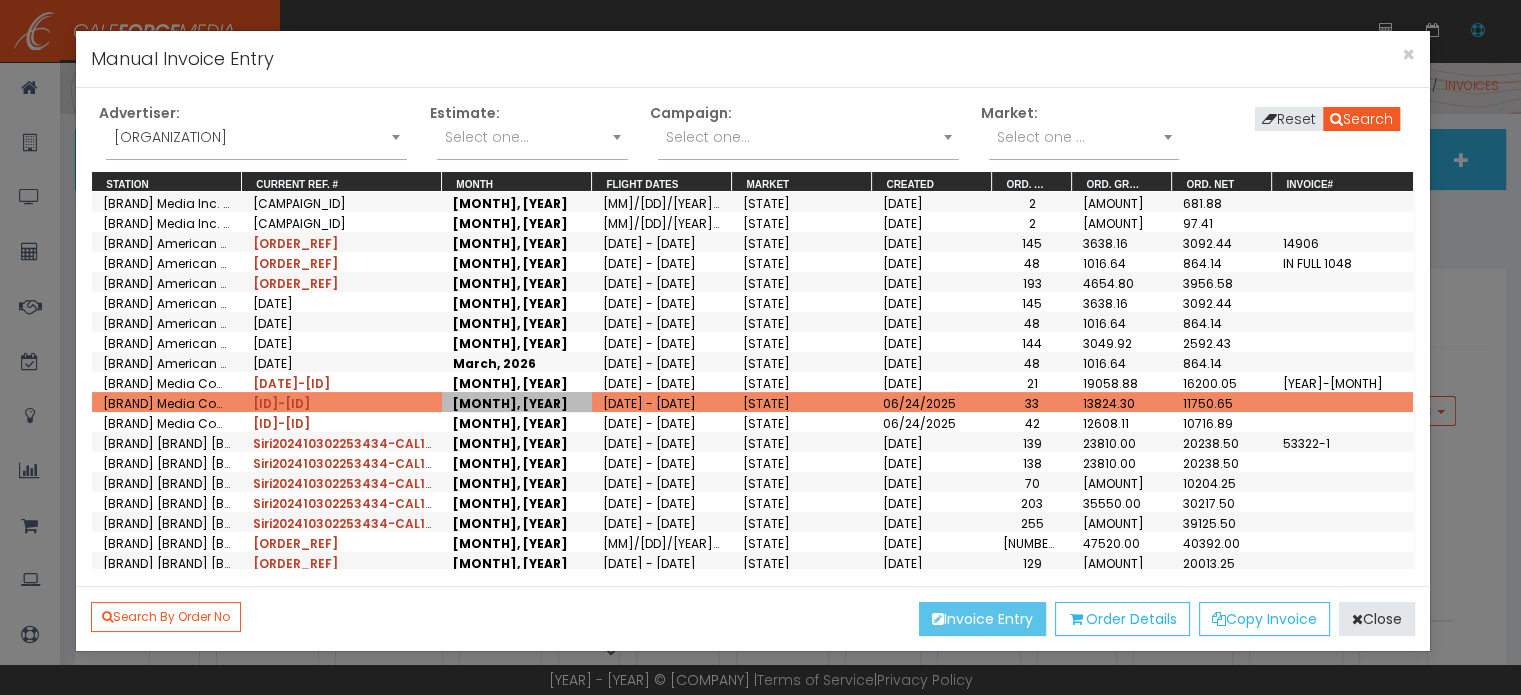 click on "Invoice Entry" at bounding box center (982, 619) 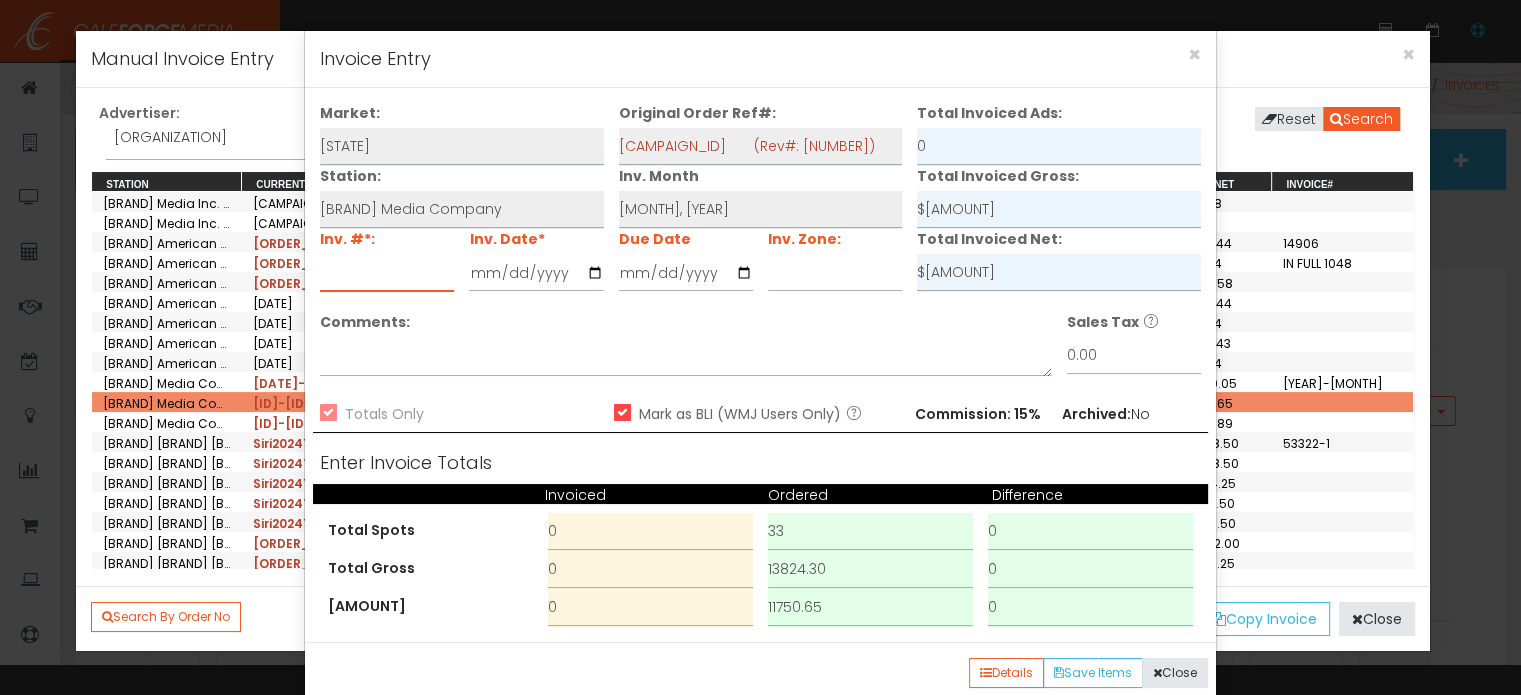 click at bounding box center (387, 273) 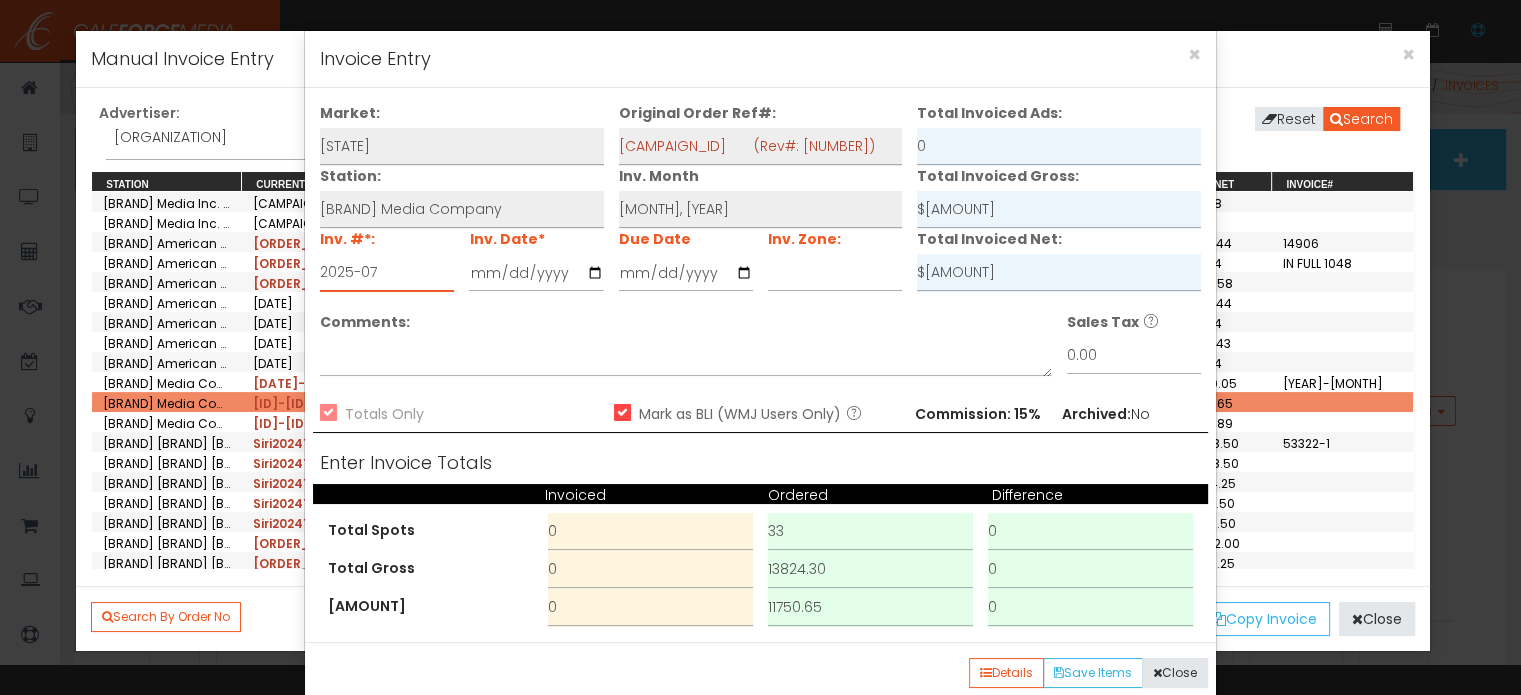 type on "2025-07" 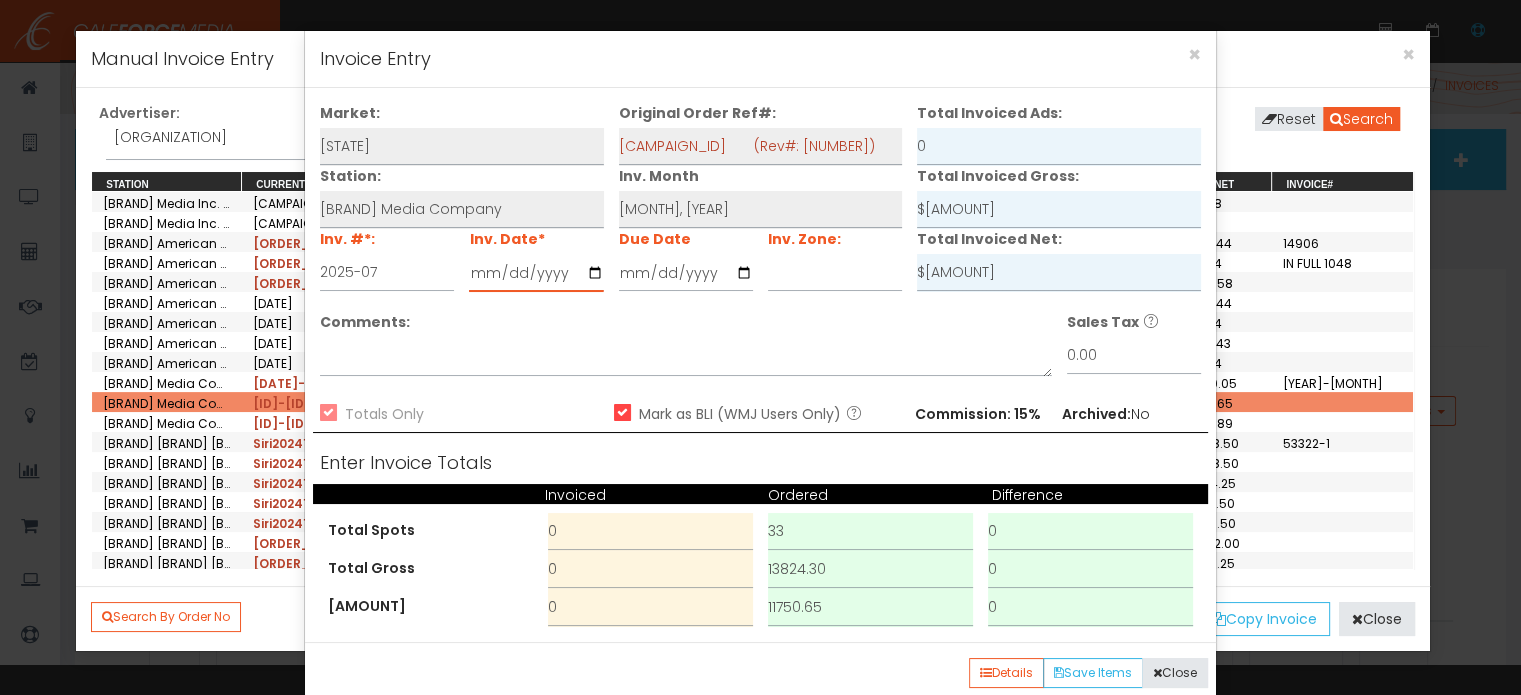 click at bounding box center [536, 273] 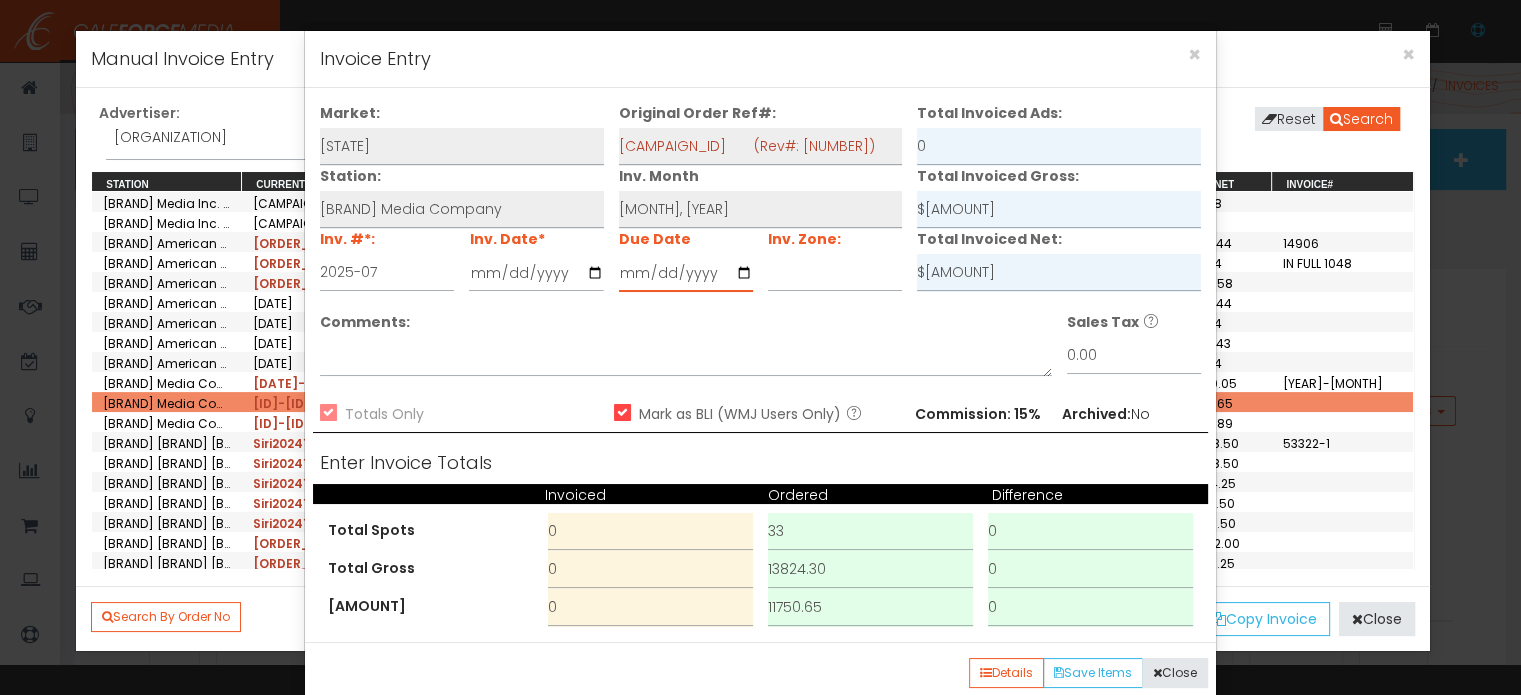 type on "[YEAR]-[MM]-[DD]" 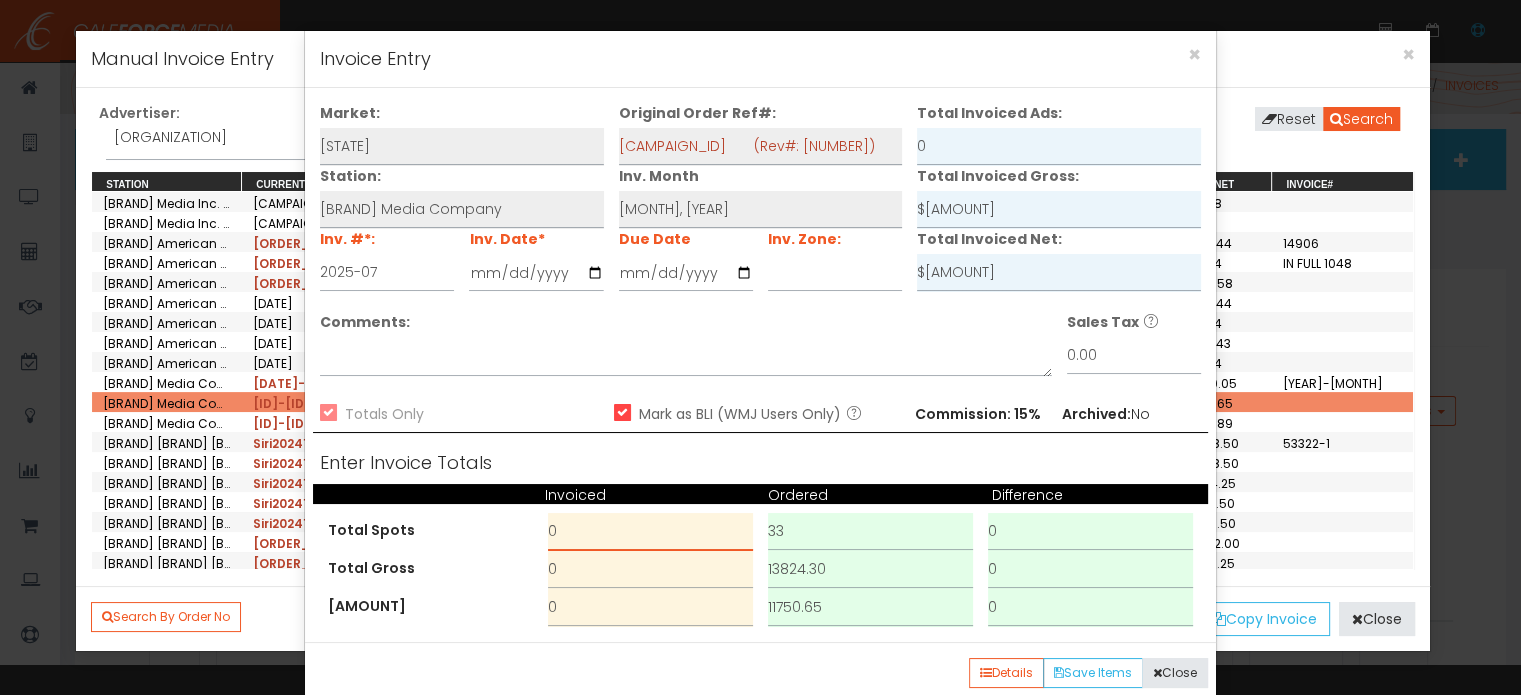 drag, startPoint x: 567, startPoint y: 530, endPoint x: 529, endPoint y: 528, distance: 38.052597 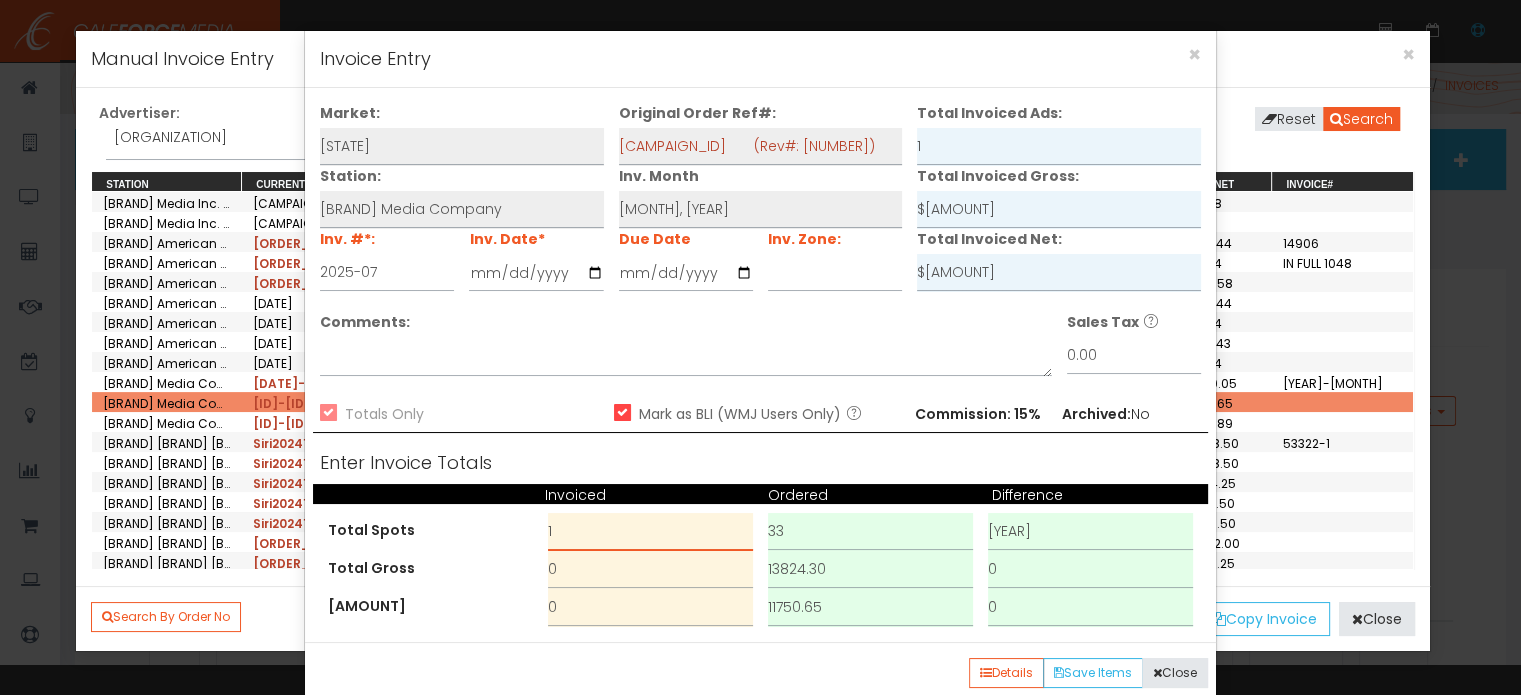 type on "1" 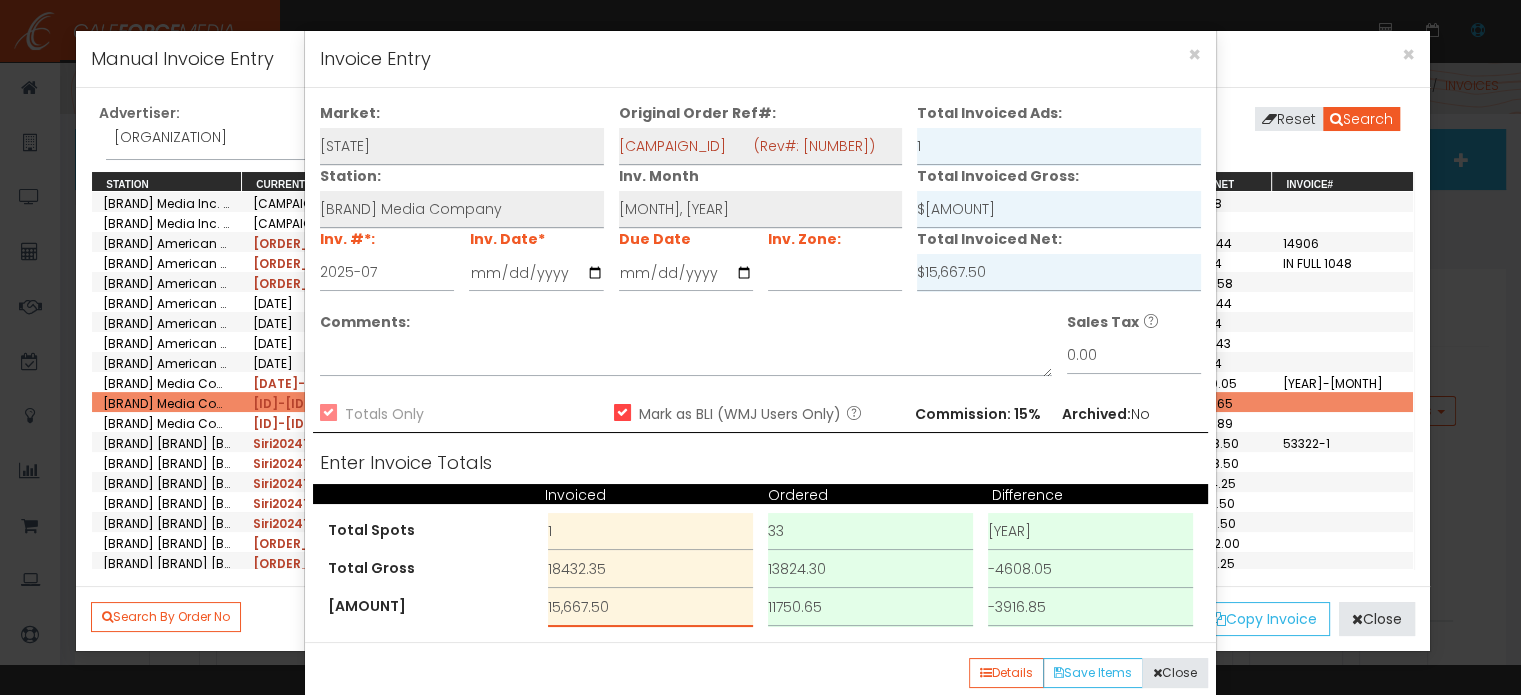 type on "15,667.50" 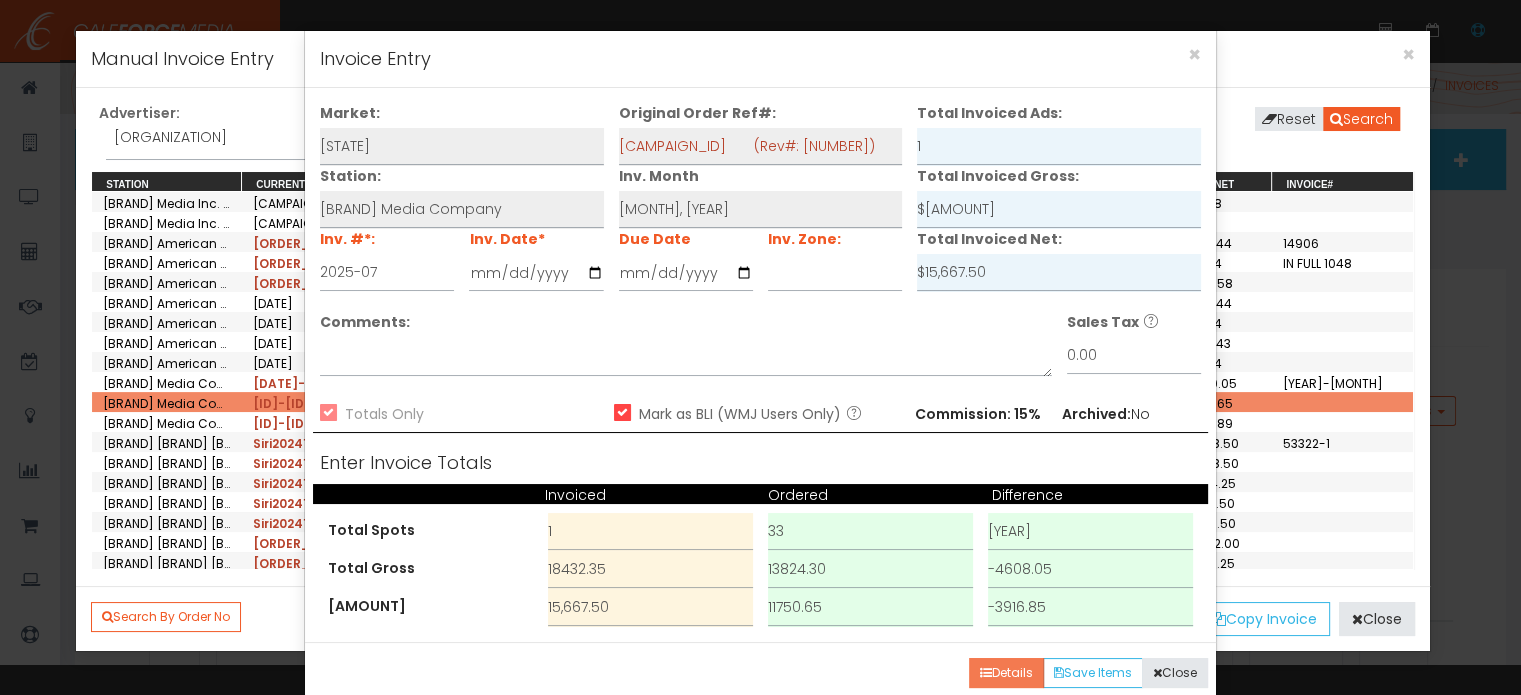 type 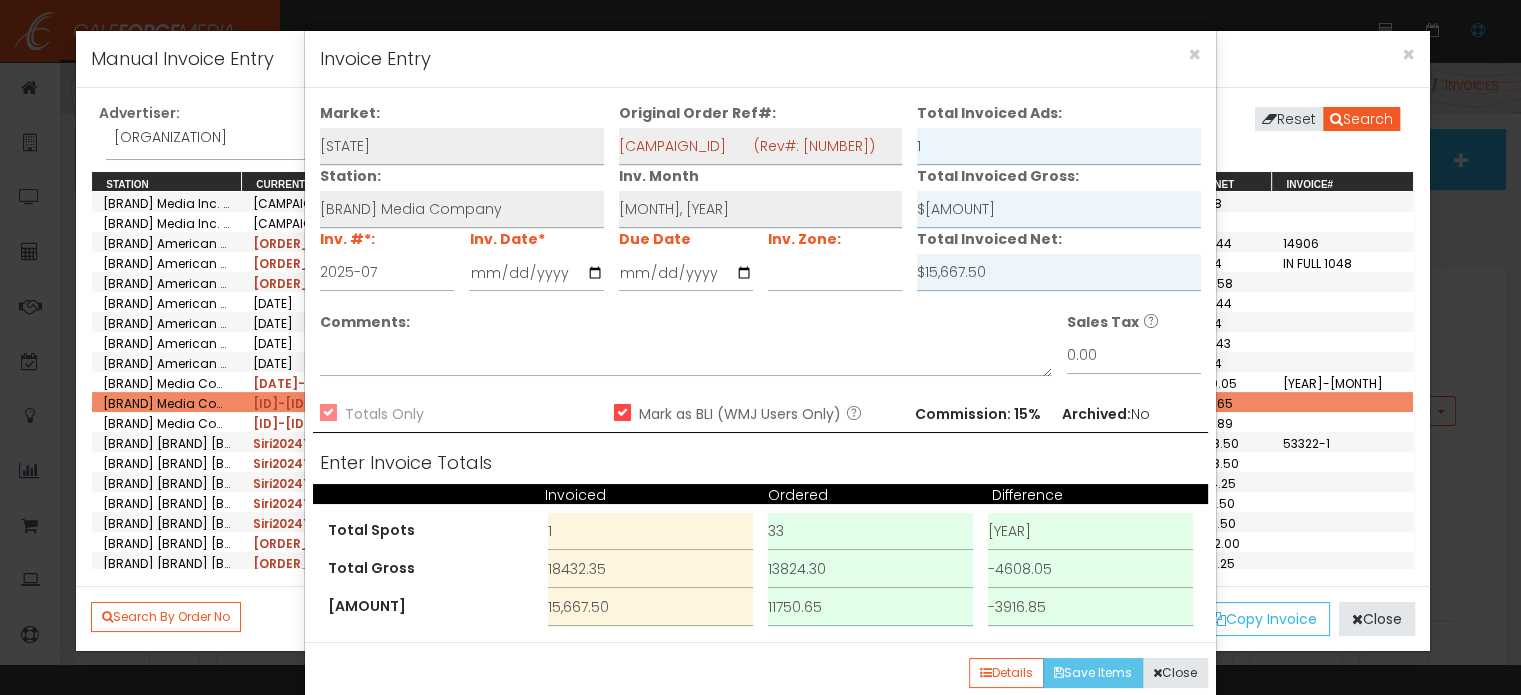 click on "Save Items" at bounding box center (1093, 673) 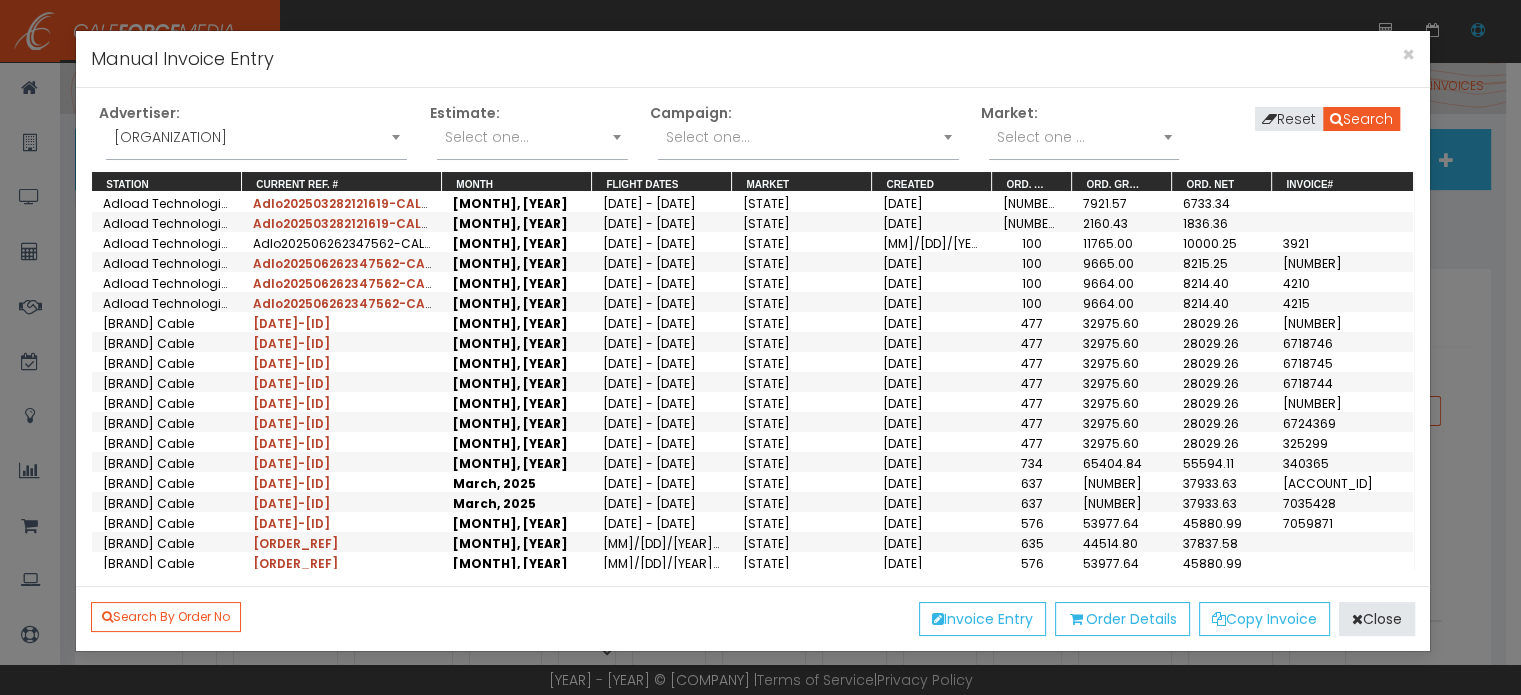 click on "[ORGANIZATION]" at bounding box center (256, 137) 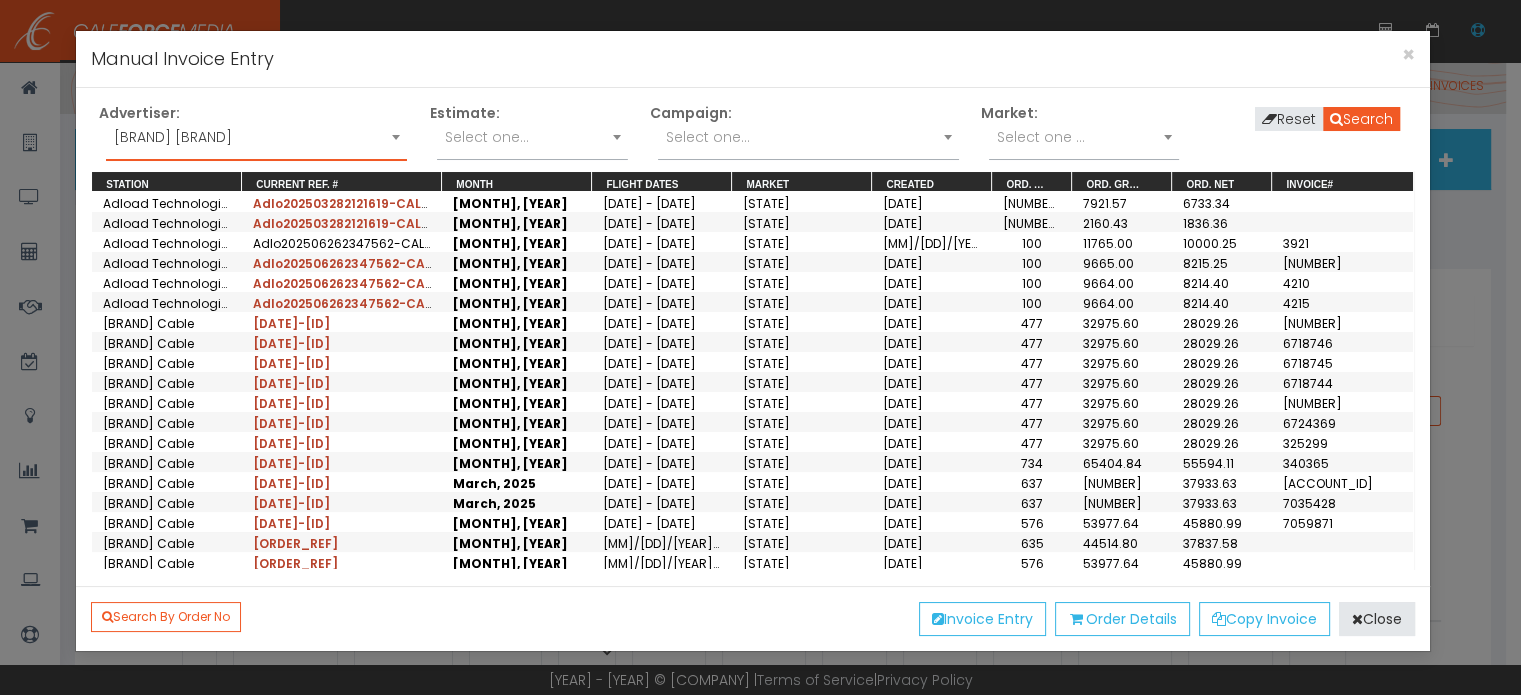 click at bounding box center [948, 137] 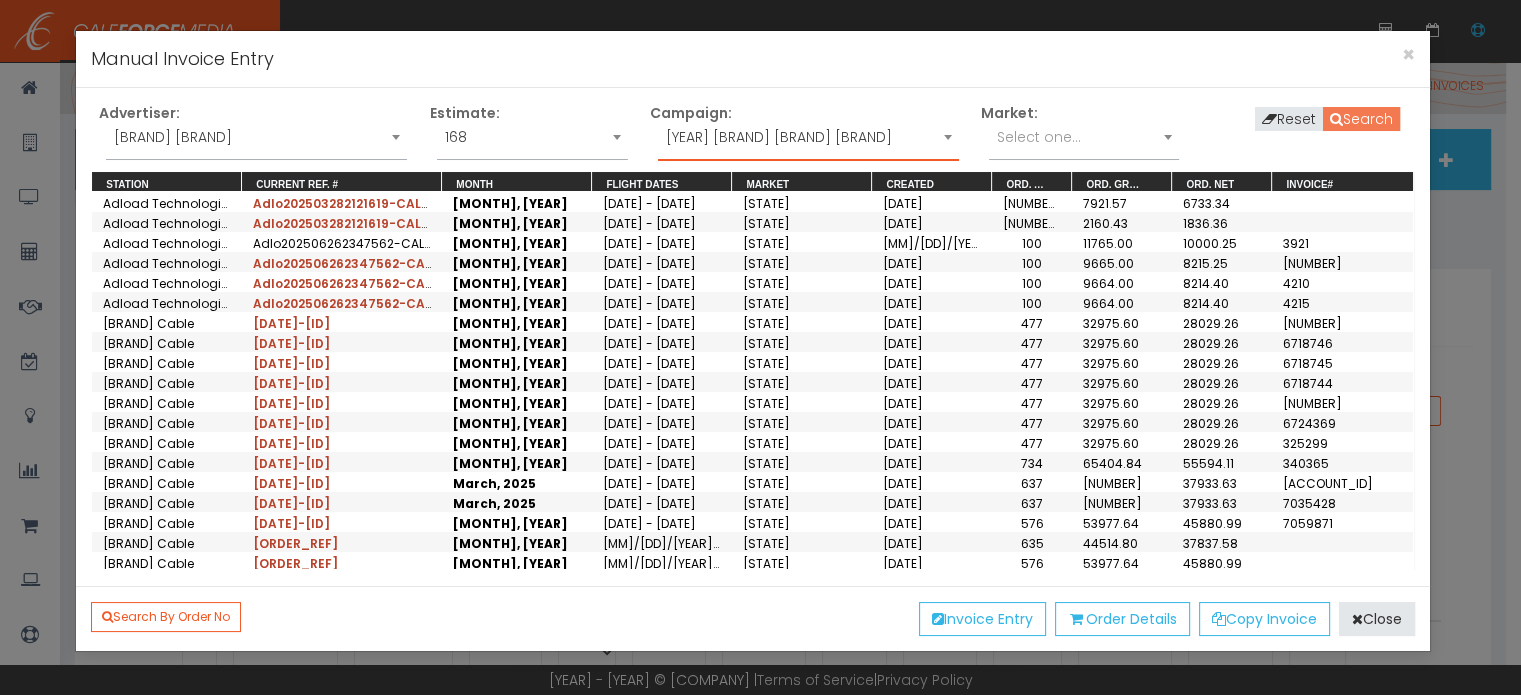 click on "Search" at bounding box center [1361, 119] 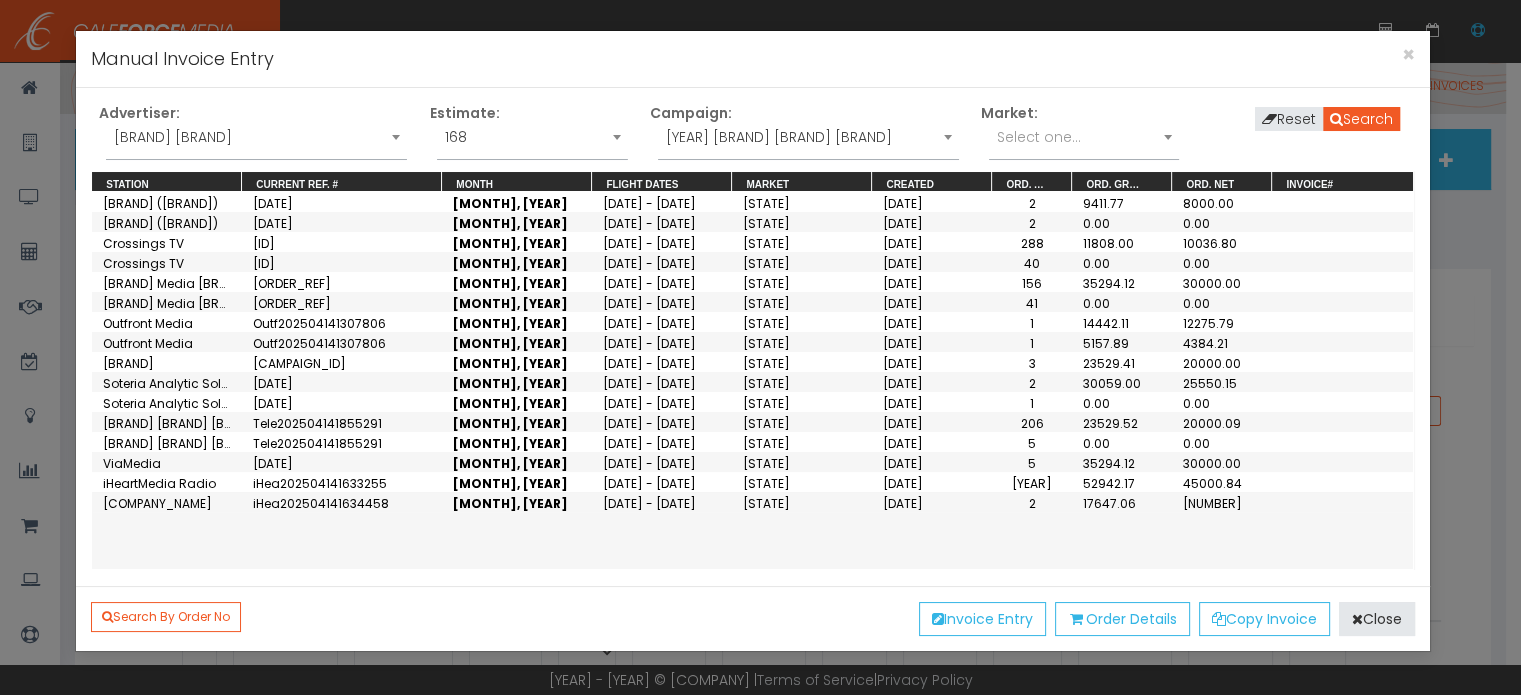 click at bounding box center [948, 137] 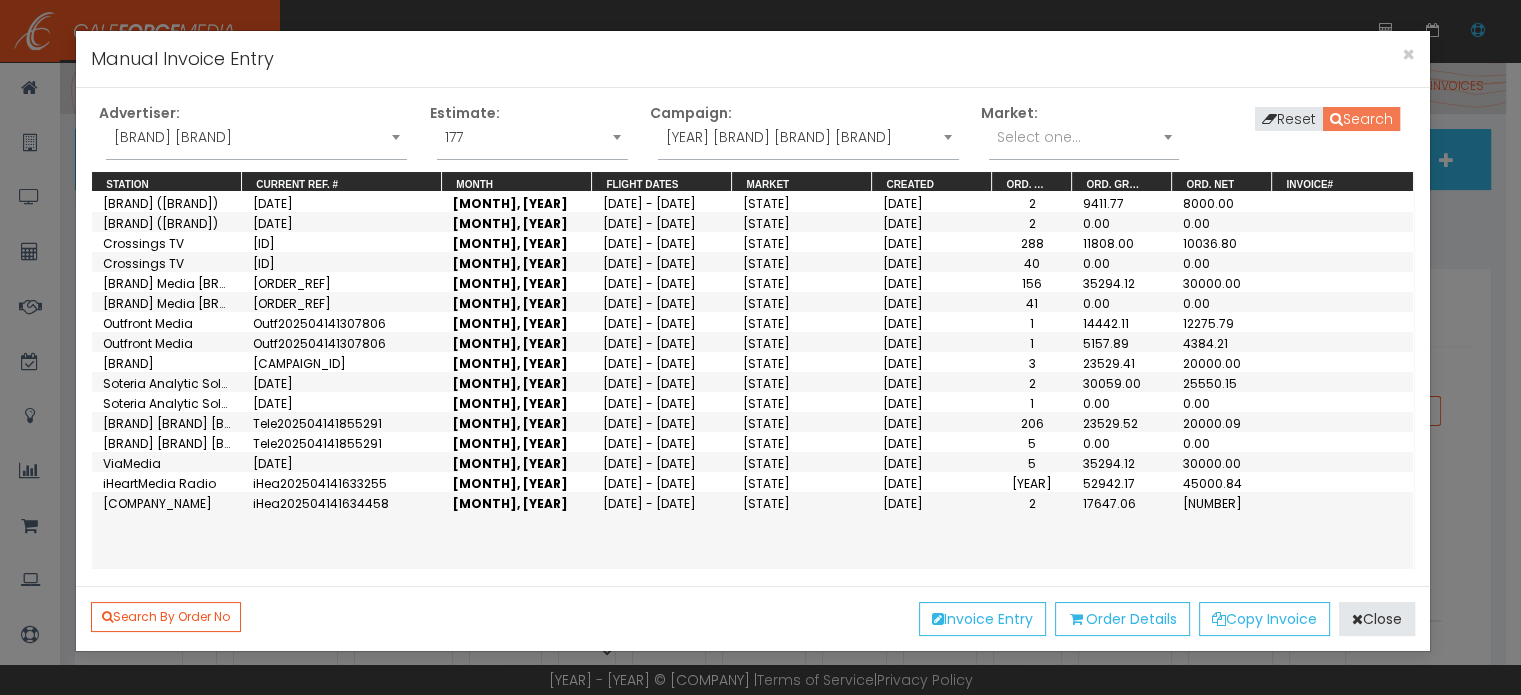 click on "Search" at bounding box center [1361, 119] 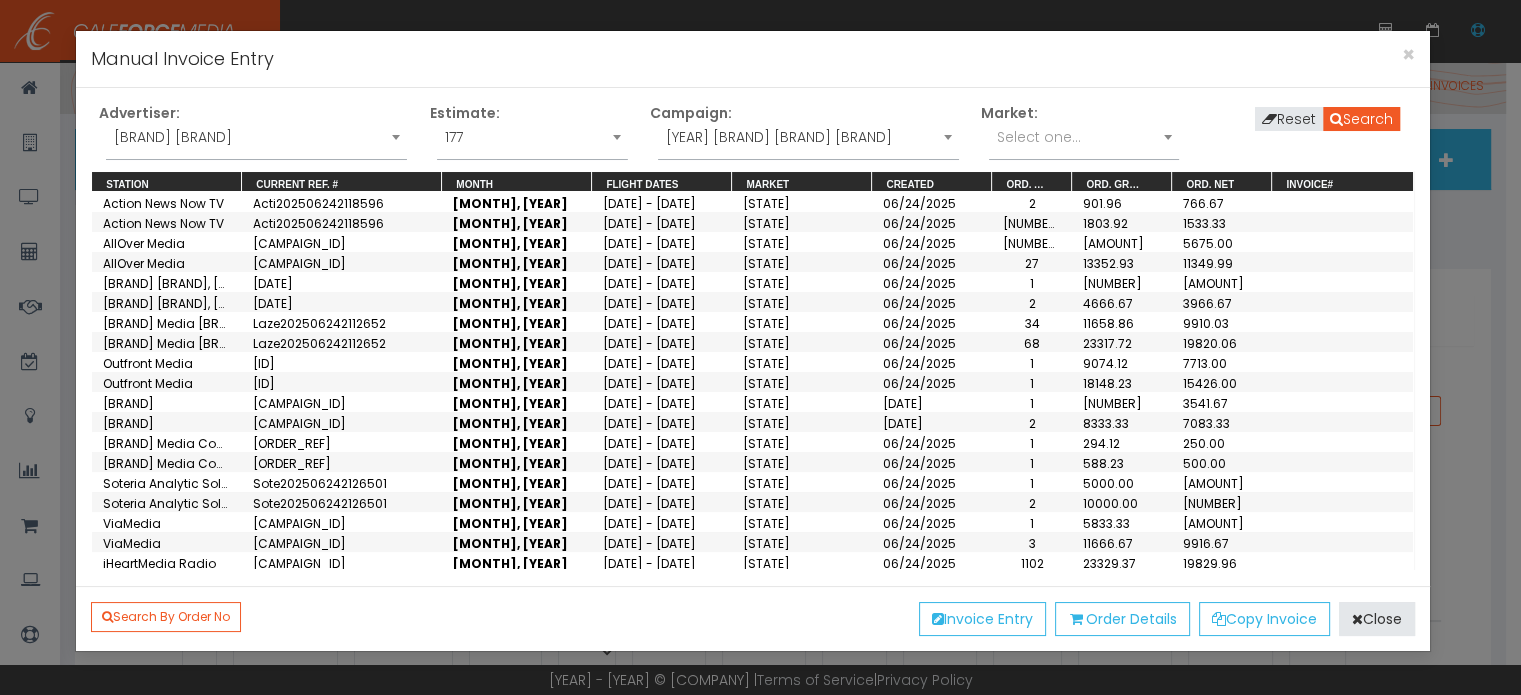 click on "Manual Invoice Entry" at bounding box center (752, 59) 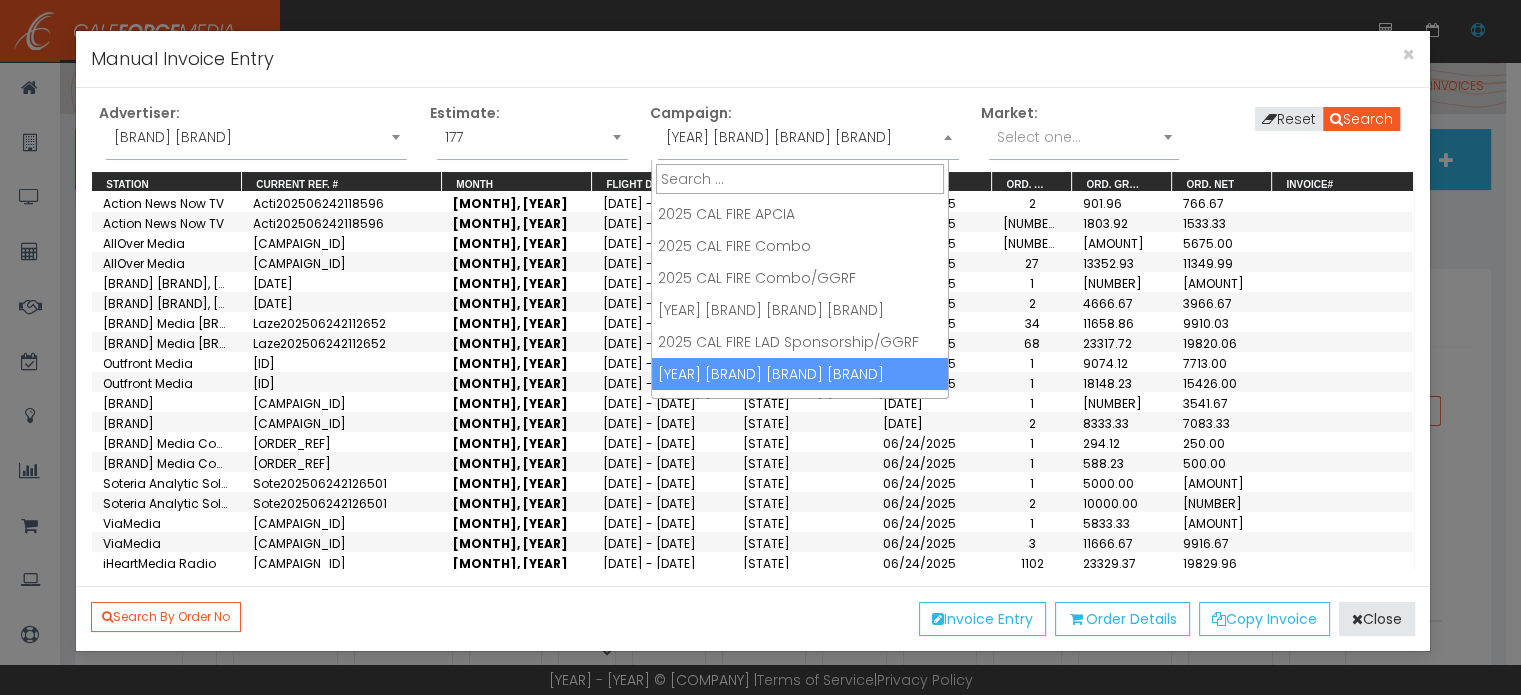 click at bounding box center (948, 137) 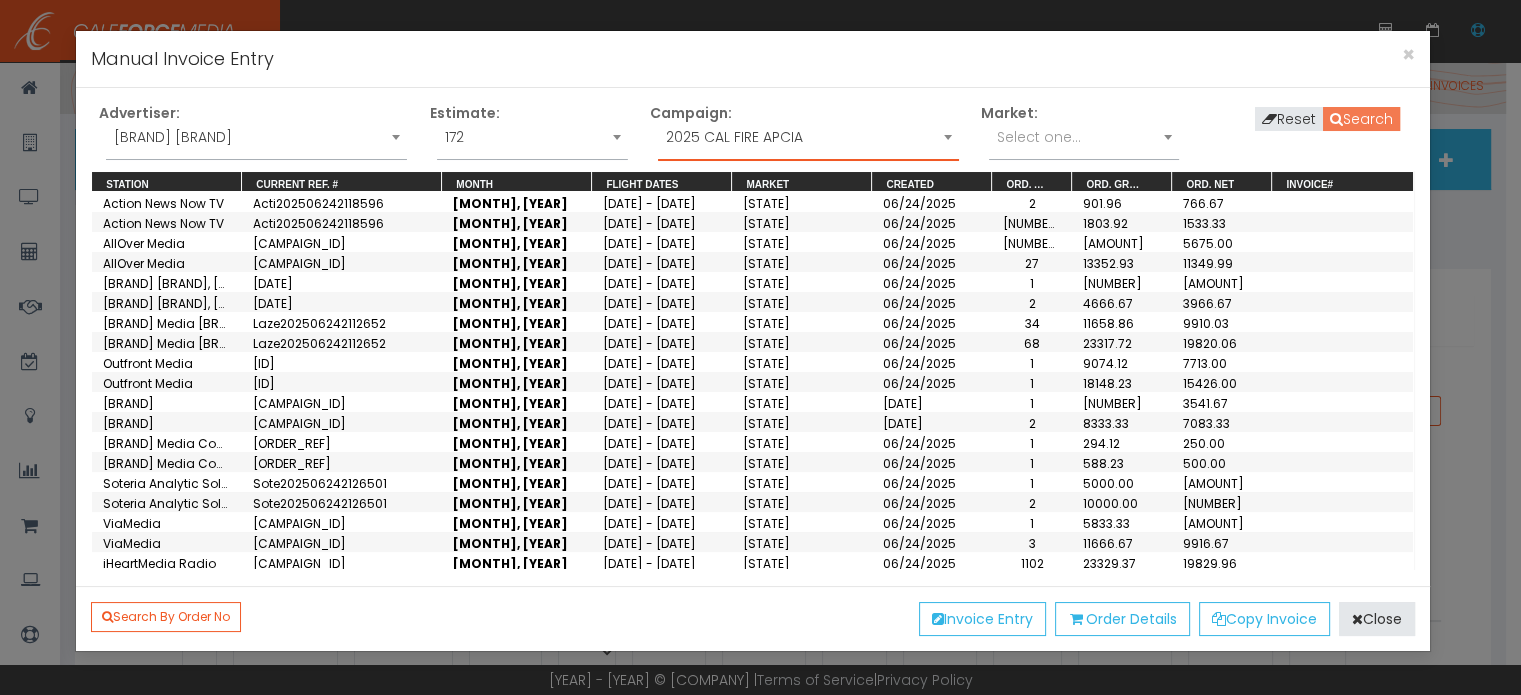 click on "Search" at bounding box center [1361, 119] 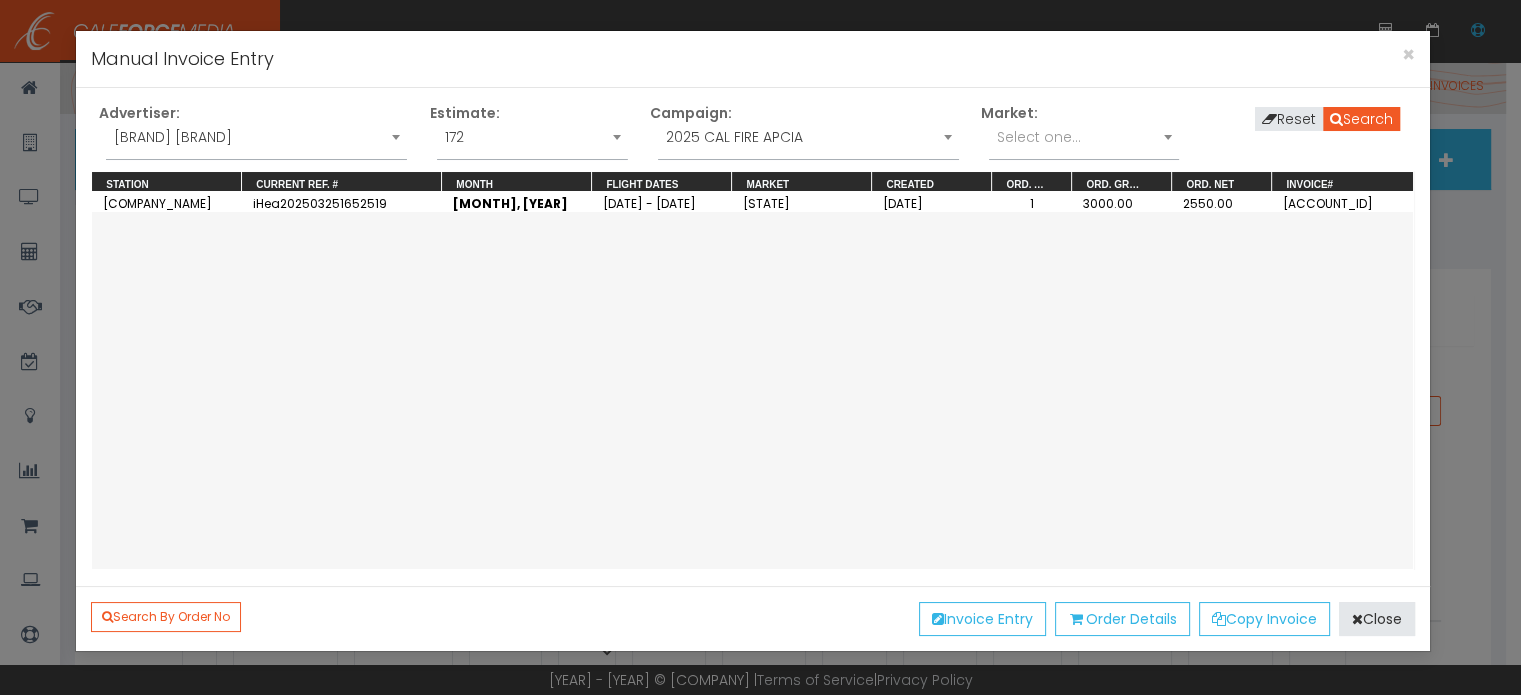 click at bounding box center [948, 137] 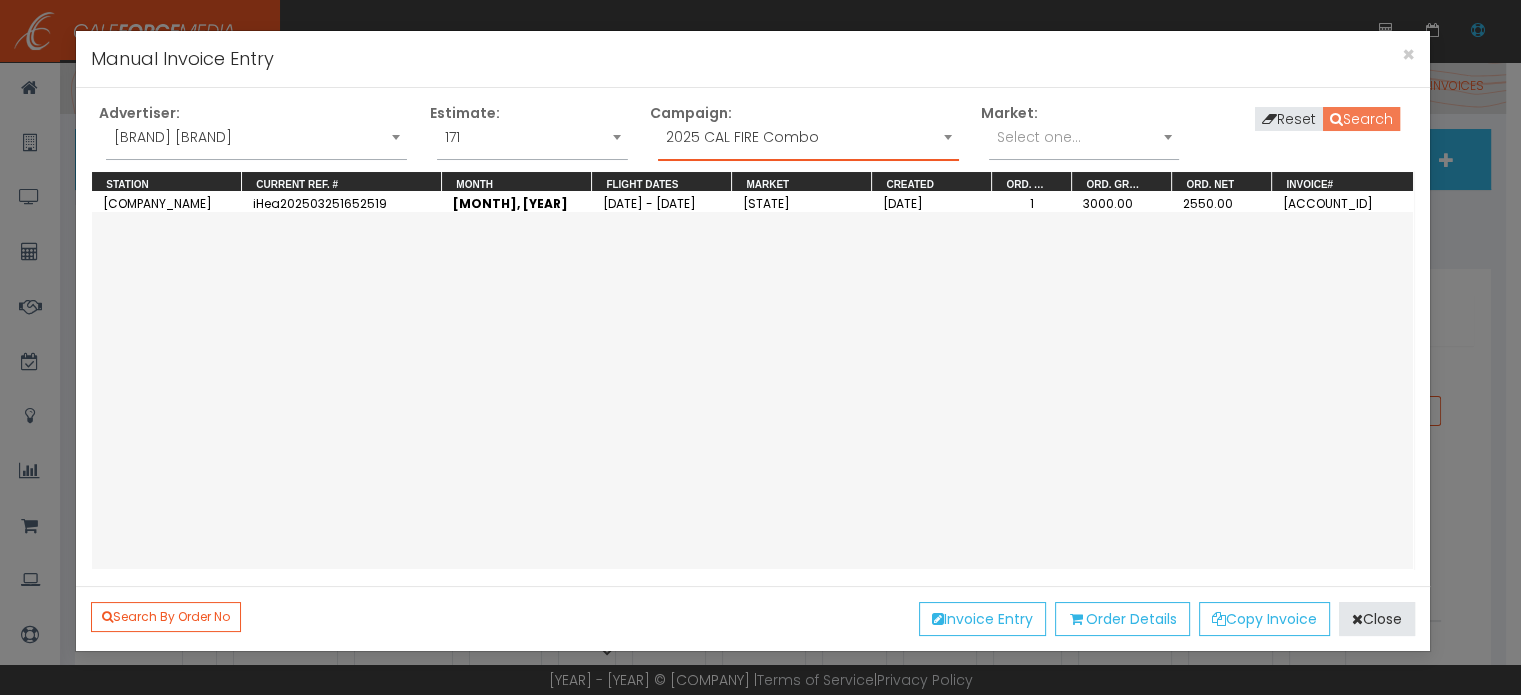 click on "Search" at bounding box center (1361, 119) 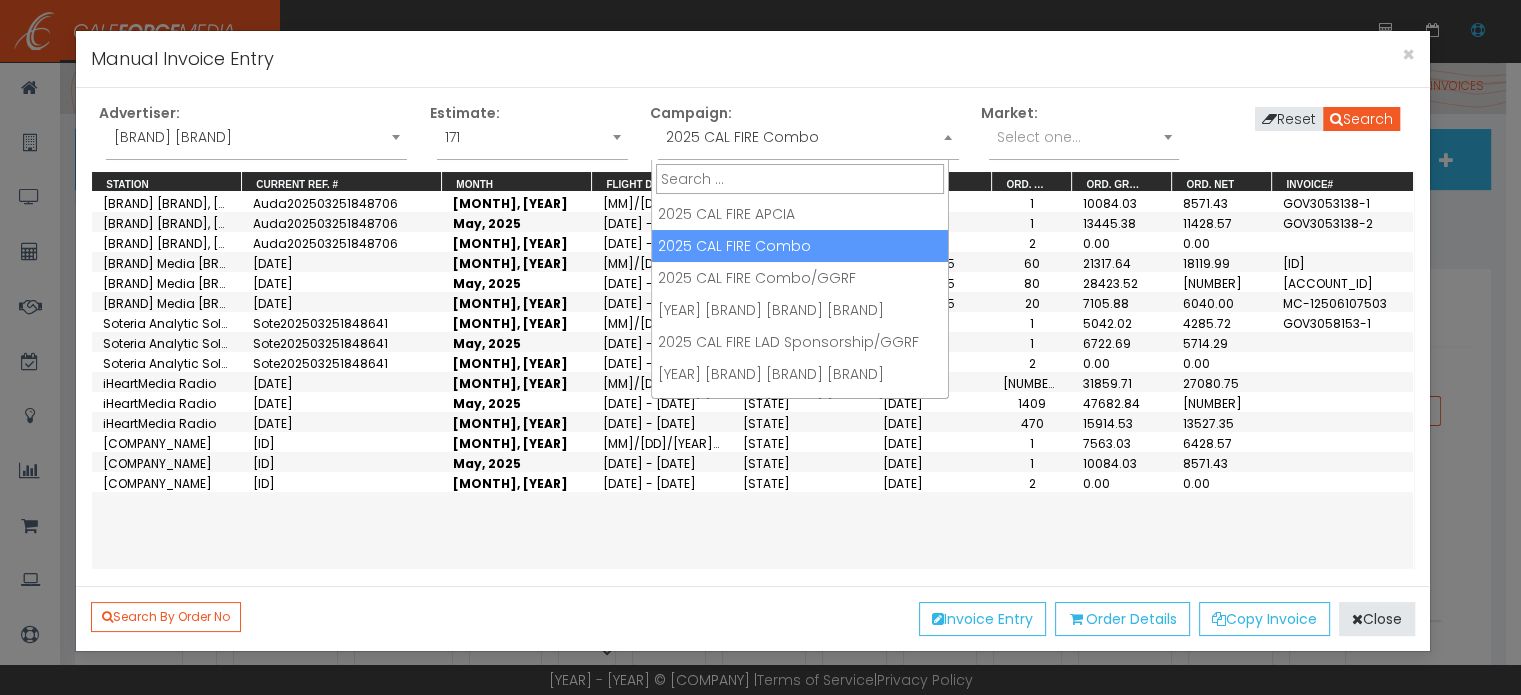 click at bounding box center [948, 137] 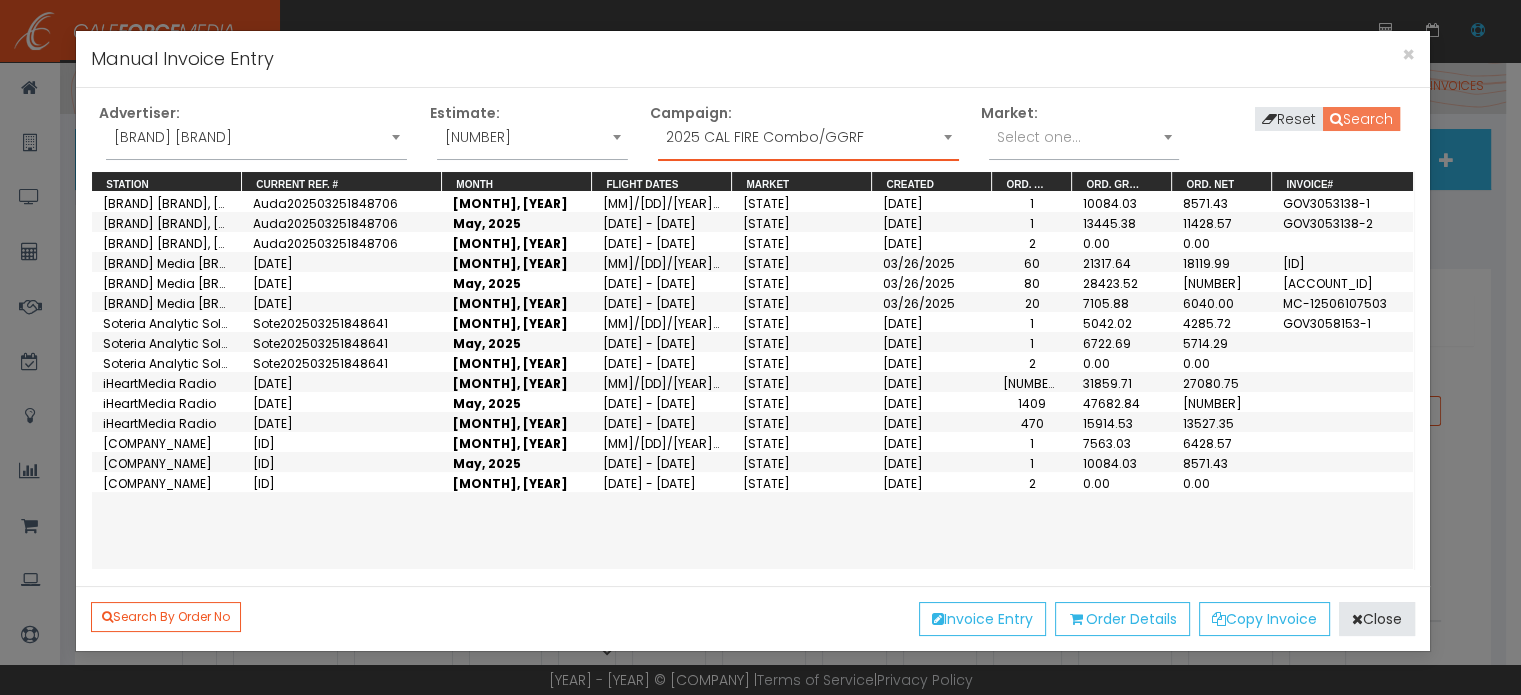 click on "Search" at bounding box center [1361, 119] 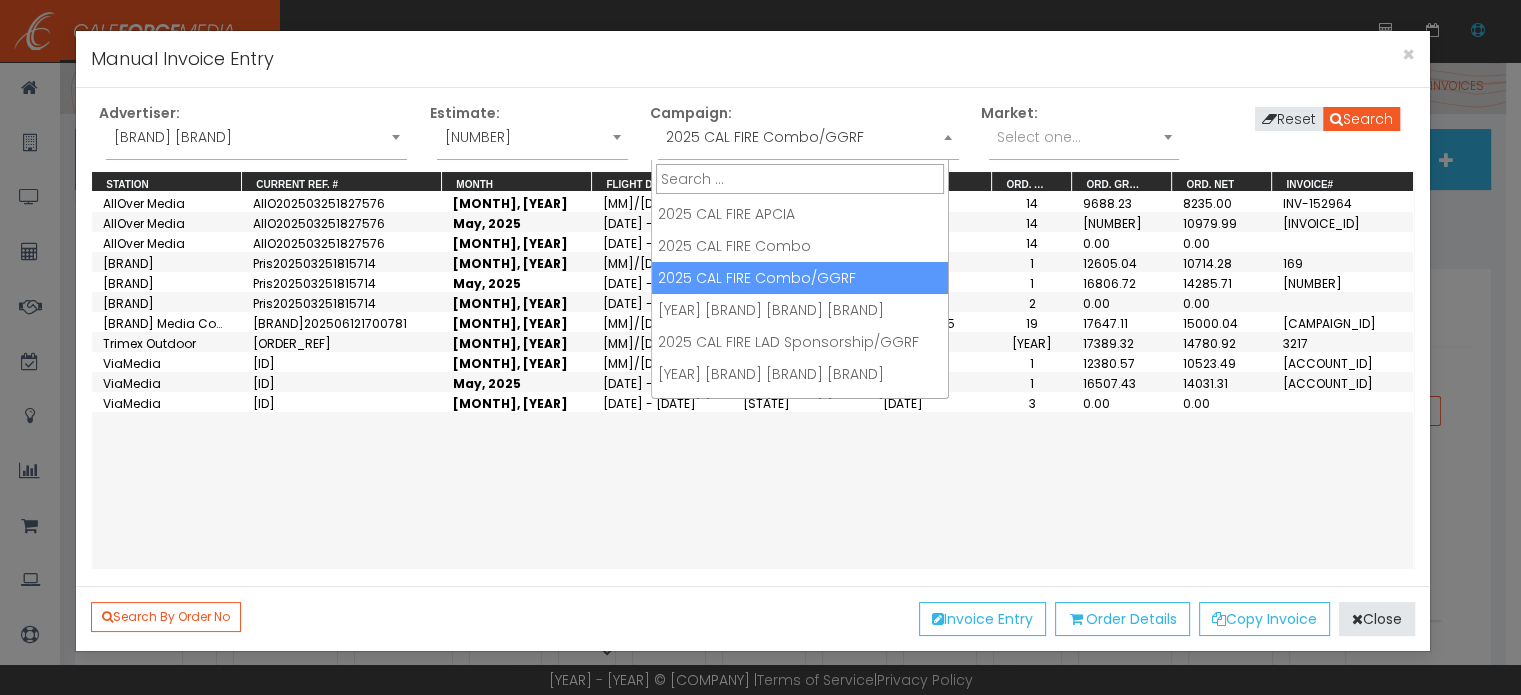 click at bounding box center [948, 137] 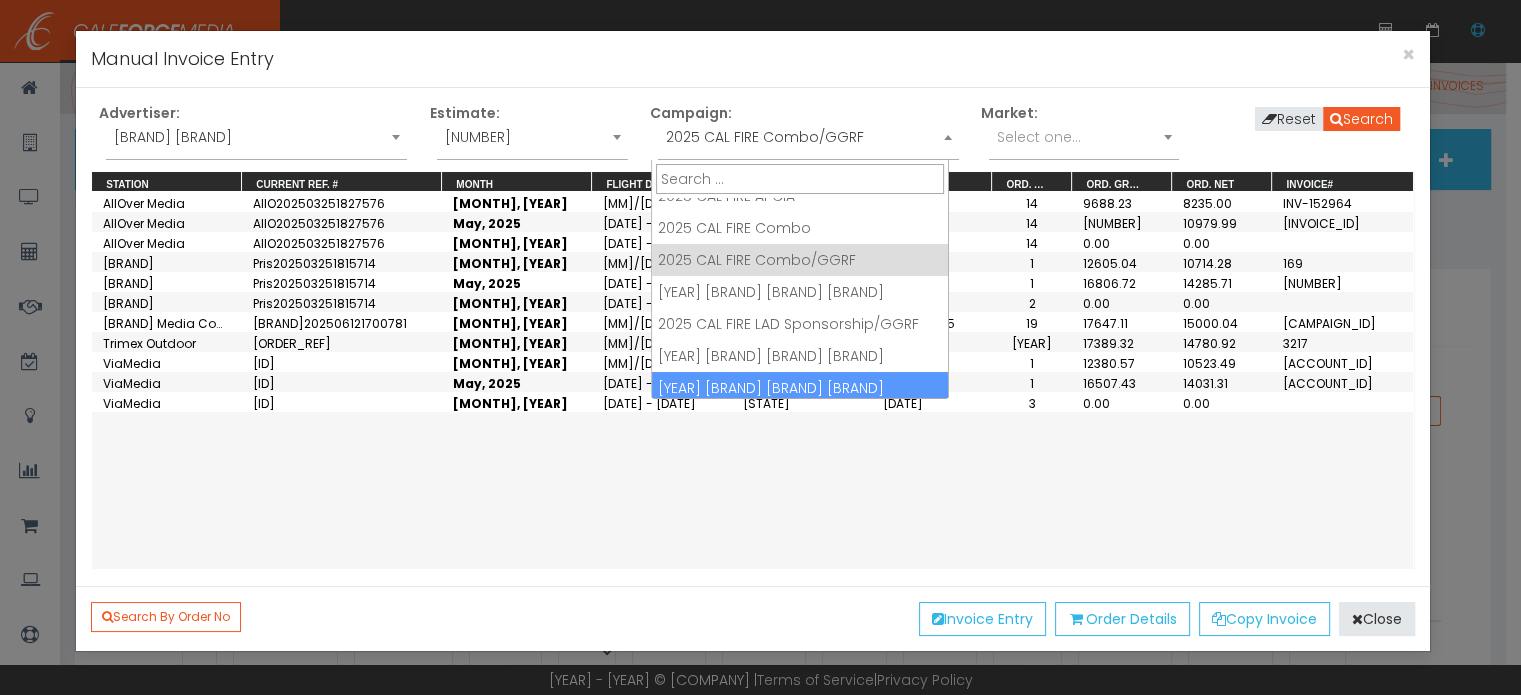 scroll, scrollTop: 24, scrollLeft: 0, axis: vertical 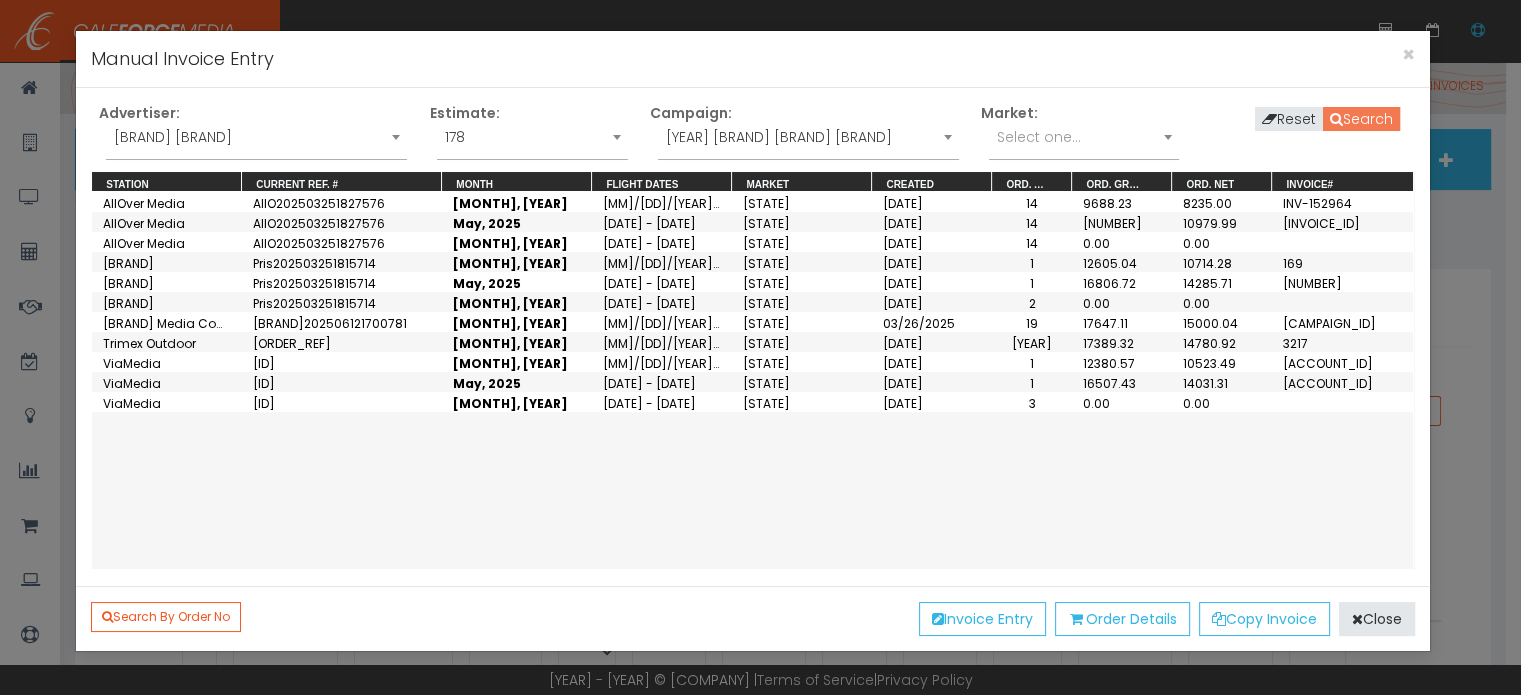 click on "Search" at bounding box center (1361, 119) 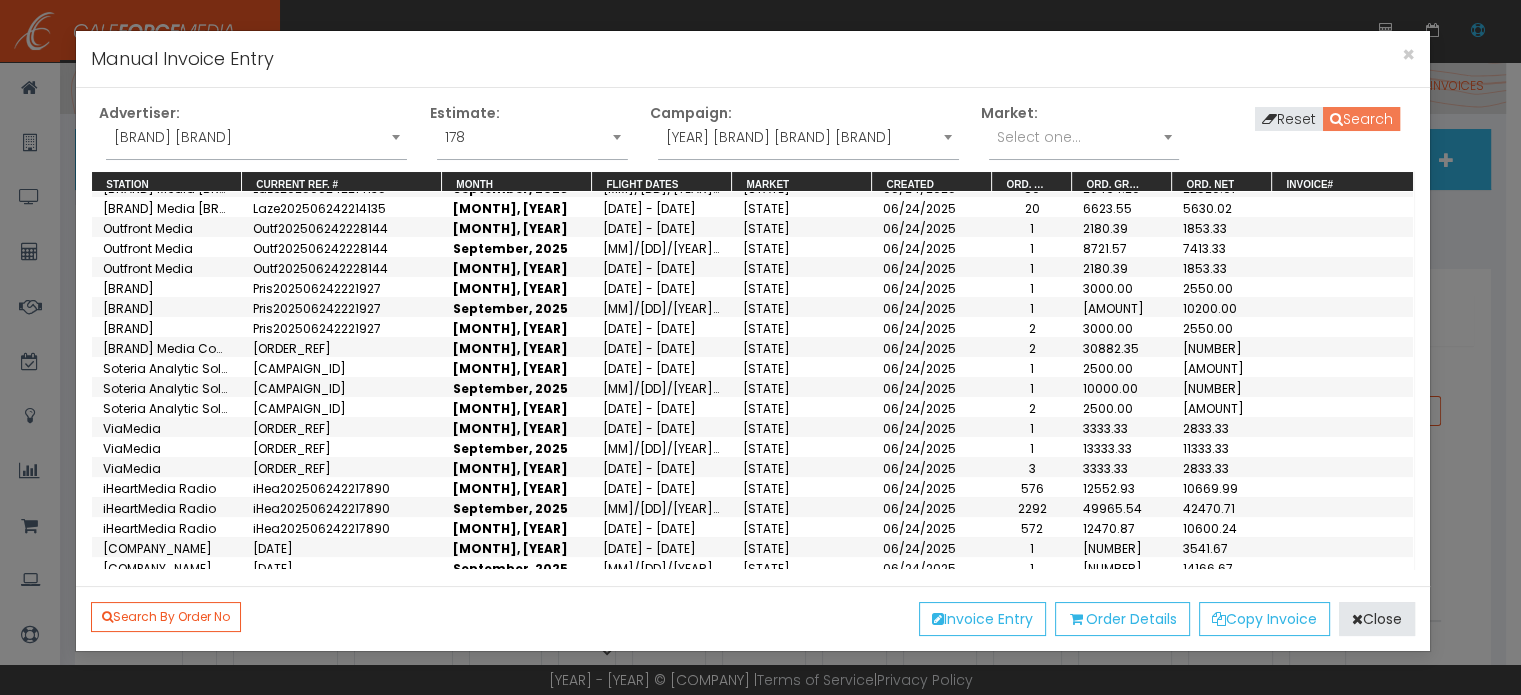 scroll, scrollTop: 197, scrollLeft: 0, axis: vertical 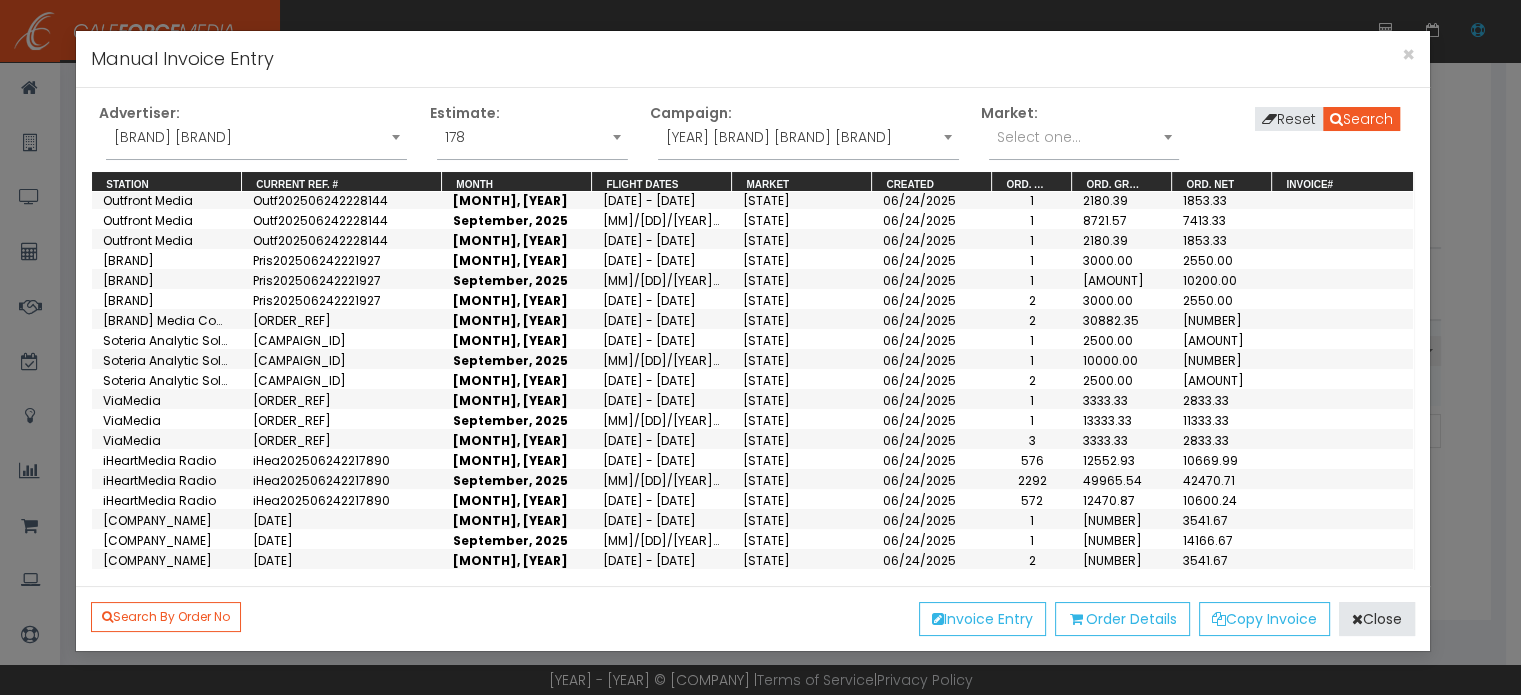 click at bounding box center (396, 137) 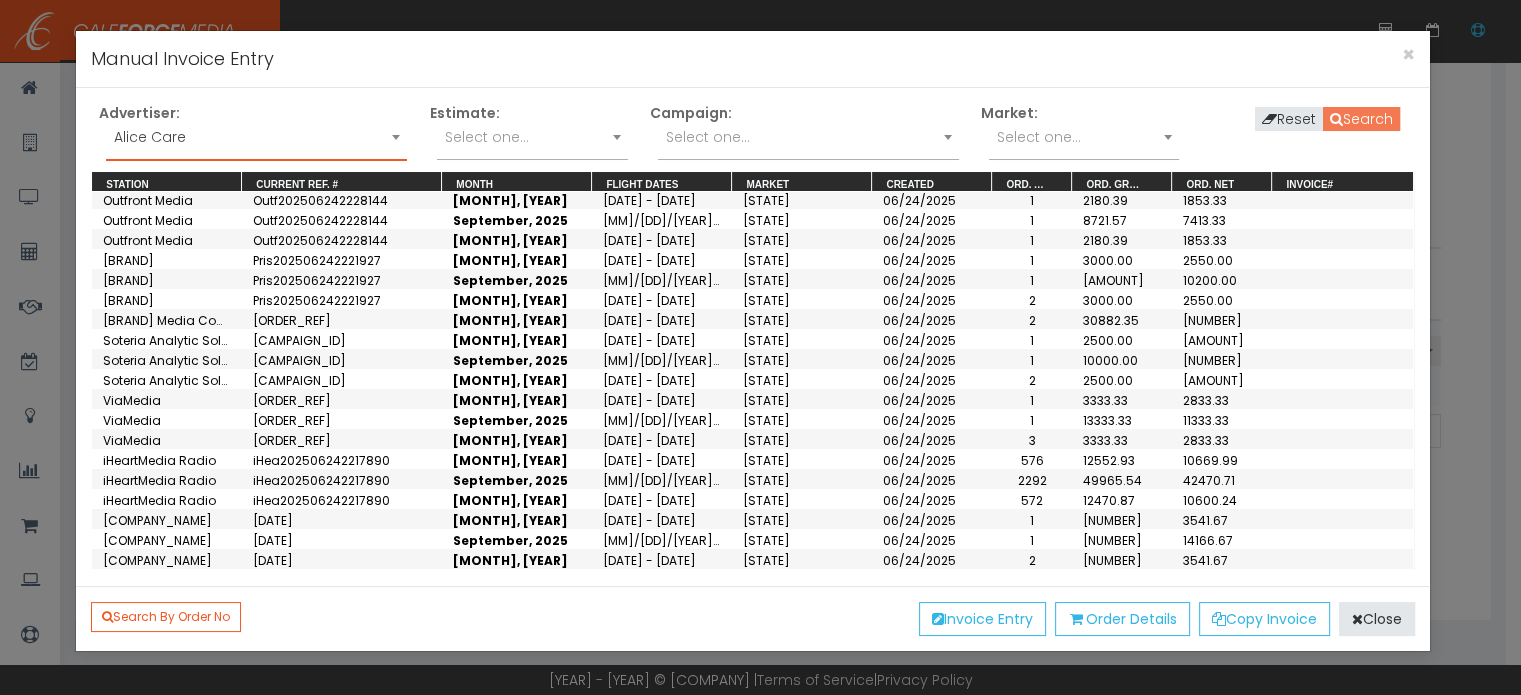 click on "Search" at bounding box center (1361, 119) 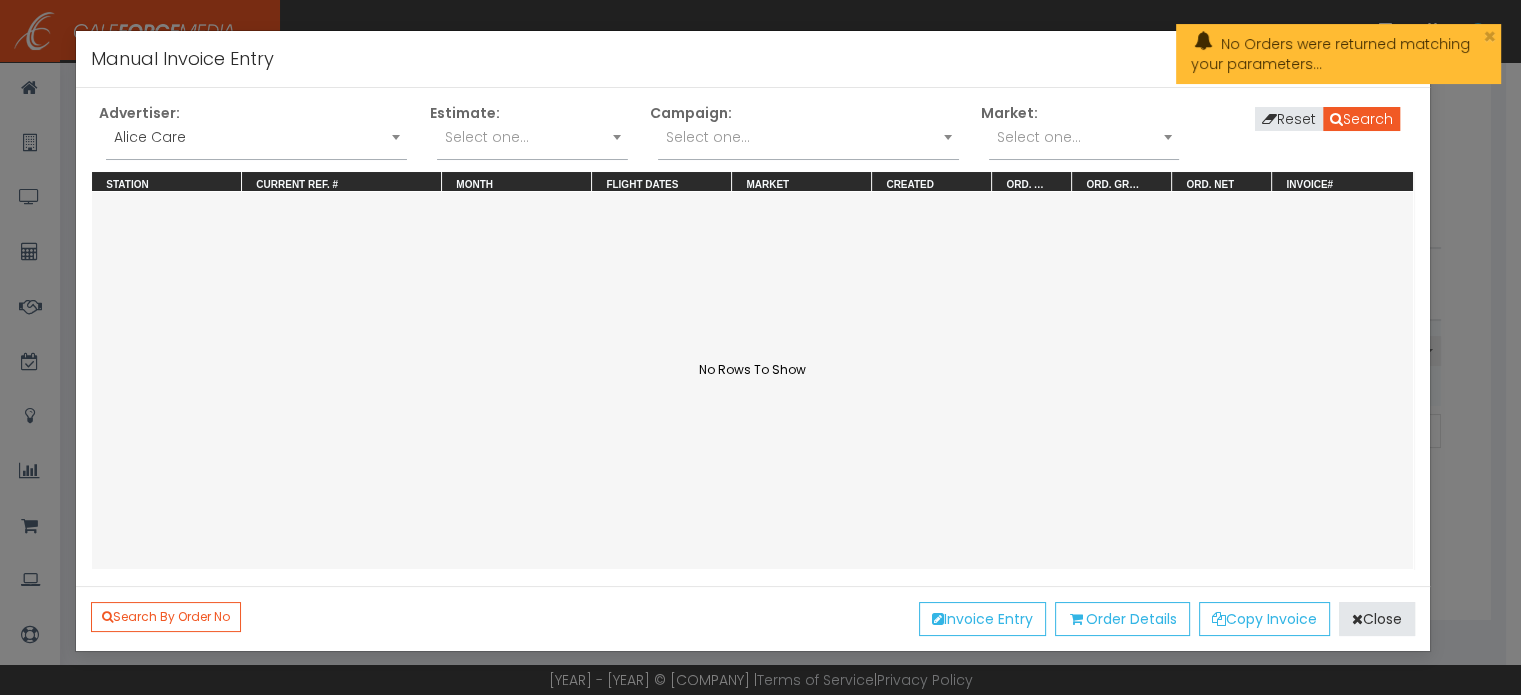 drag, startPoint x: 425, startPoint y: 135, endPoint x: 402, endPoint y: 143, distance: 24.351591 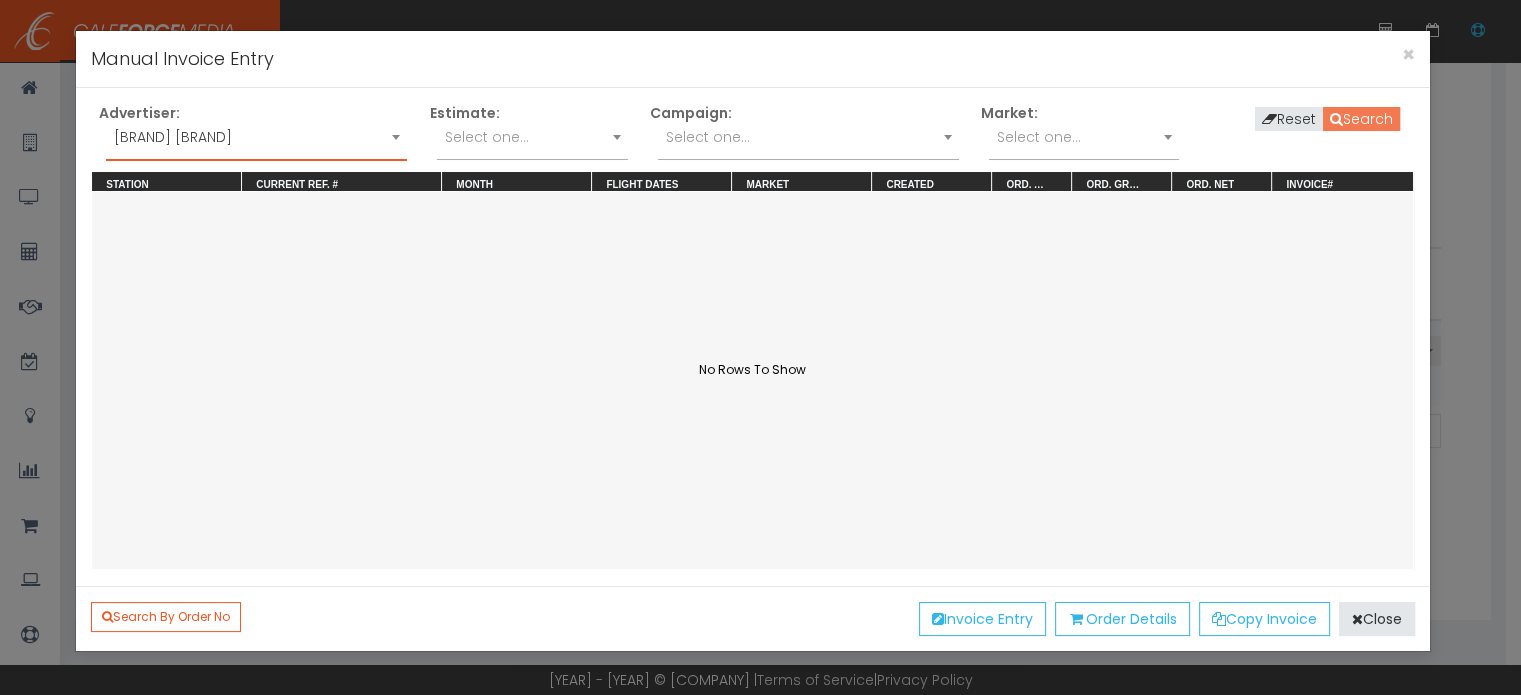 click on "Search" at bounding box center (1361, 119) 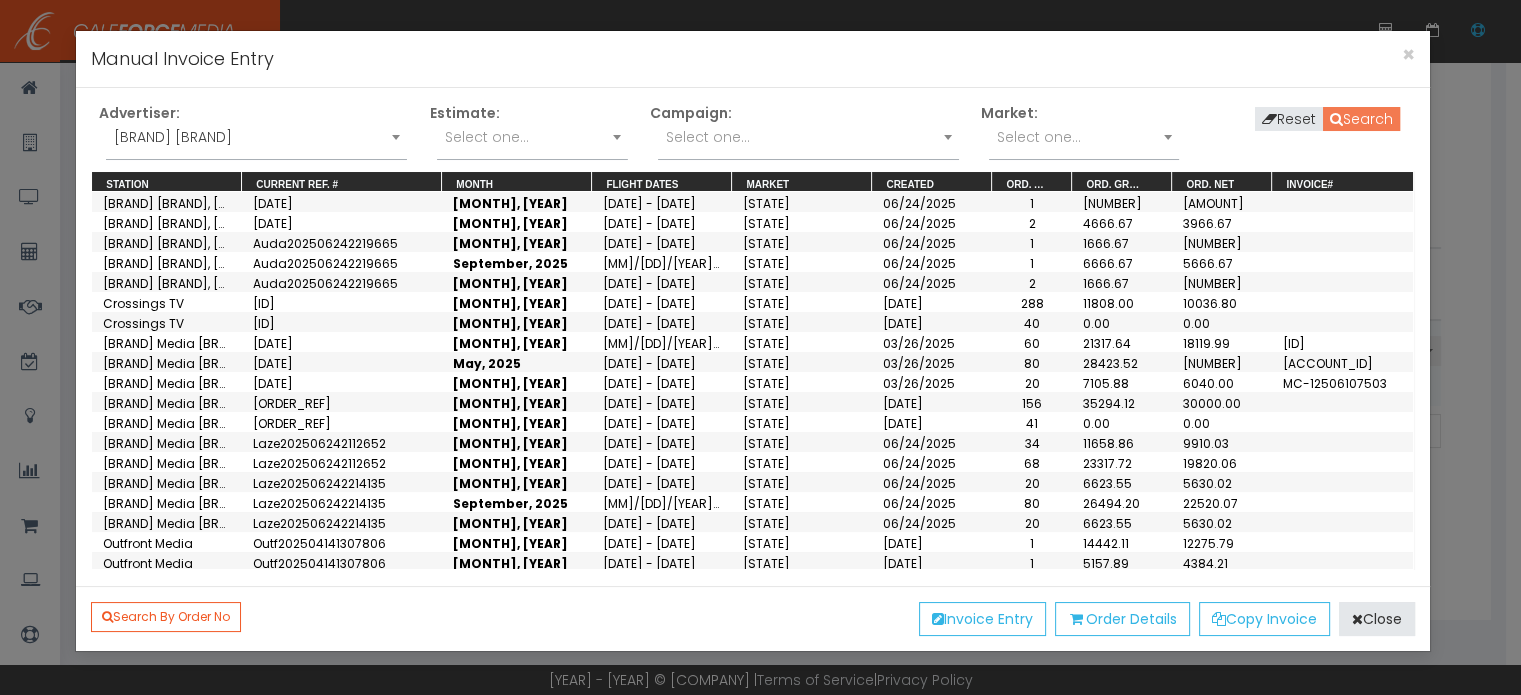 scroll, scrollTop: 0, scrollLeft: 0, axis: both 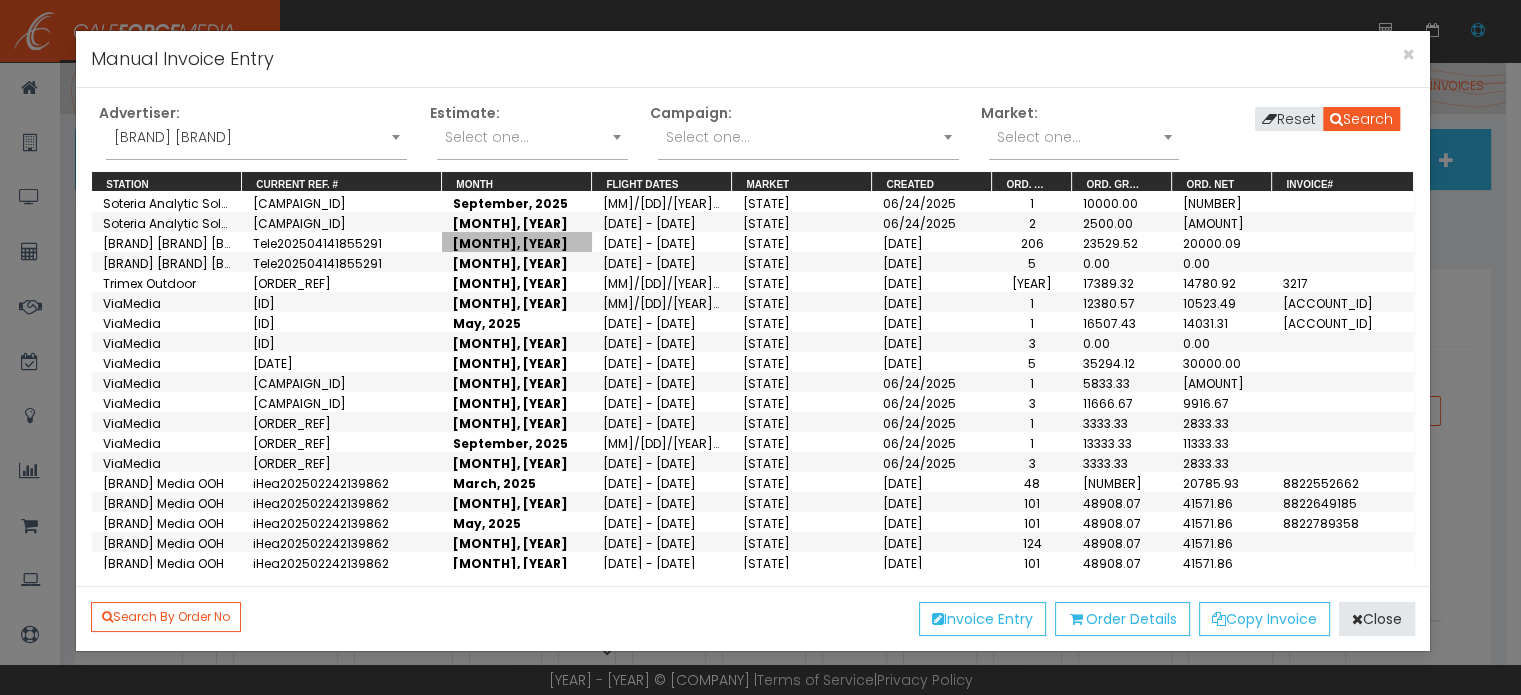 click on "[MONTH], [YEAR]" at bounding box center (517, 242) 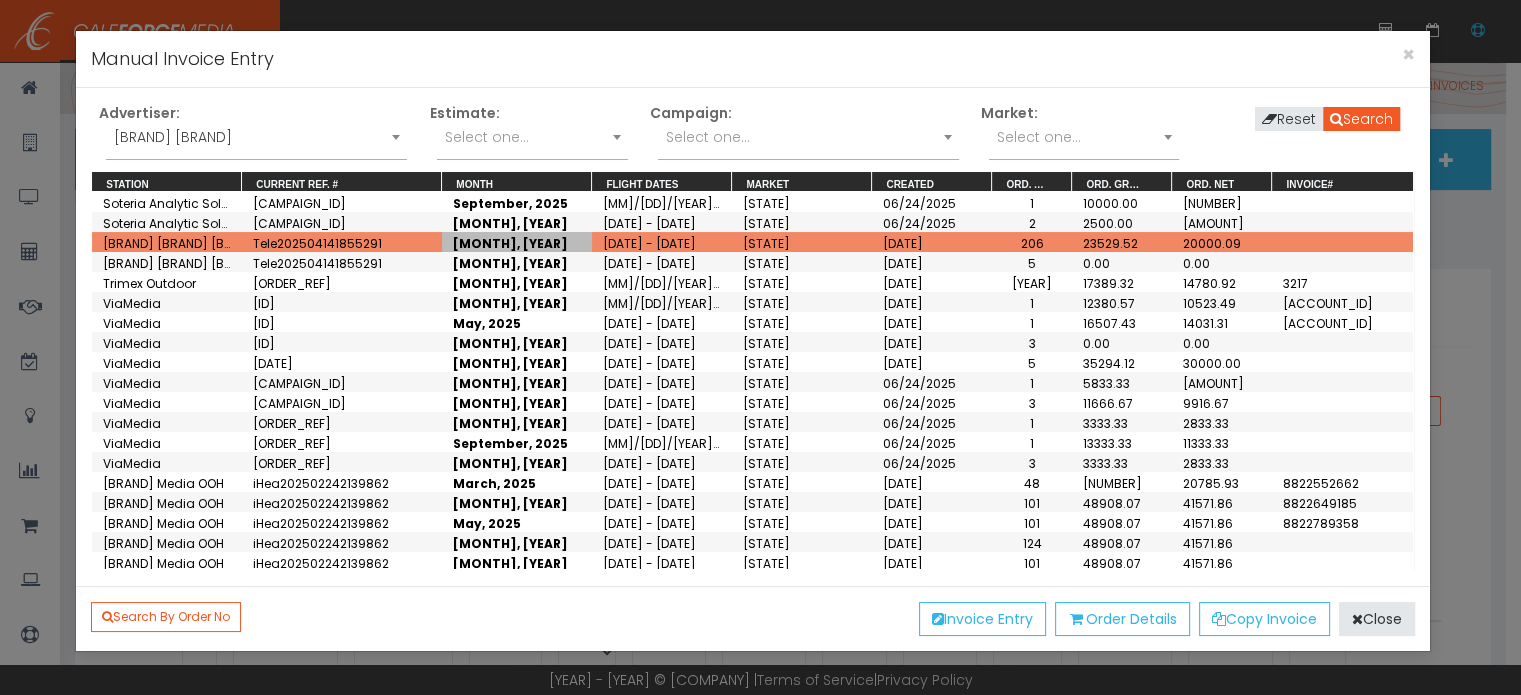 click on "[BRAND] [BRAND]" at bounding box center (256, 137) 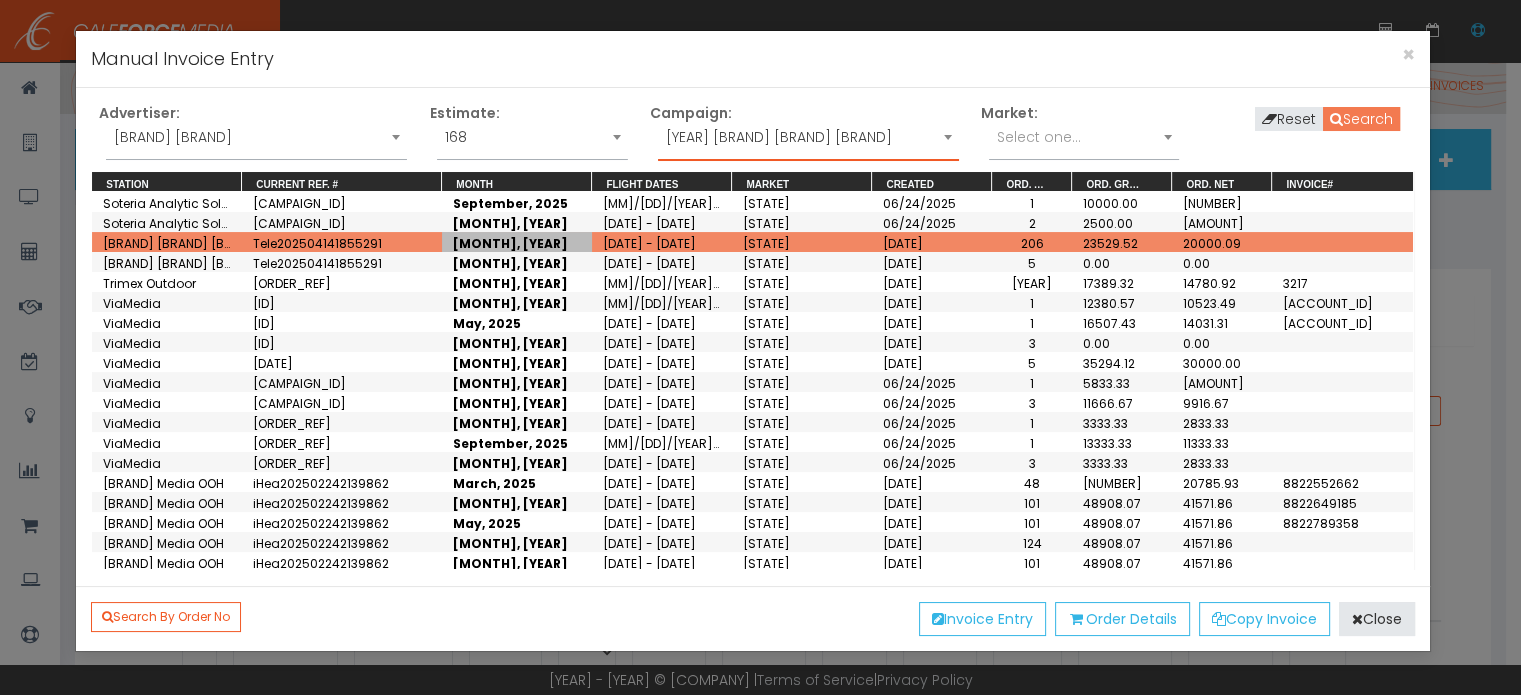 click on "Search" at bounding box center (1361, 119) 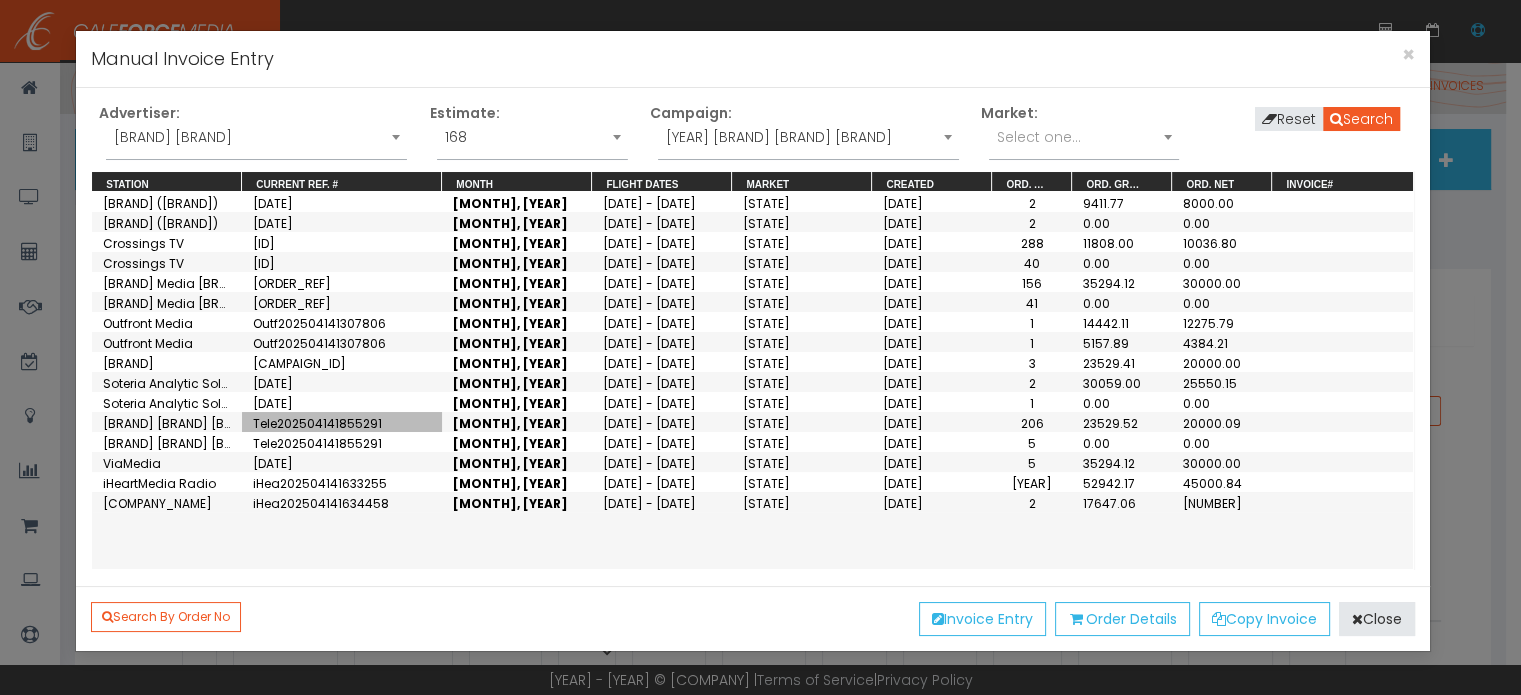 click on "Tele202504141855291" at bounding box center (317, 423) 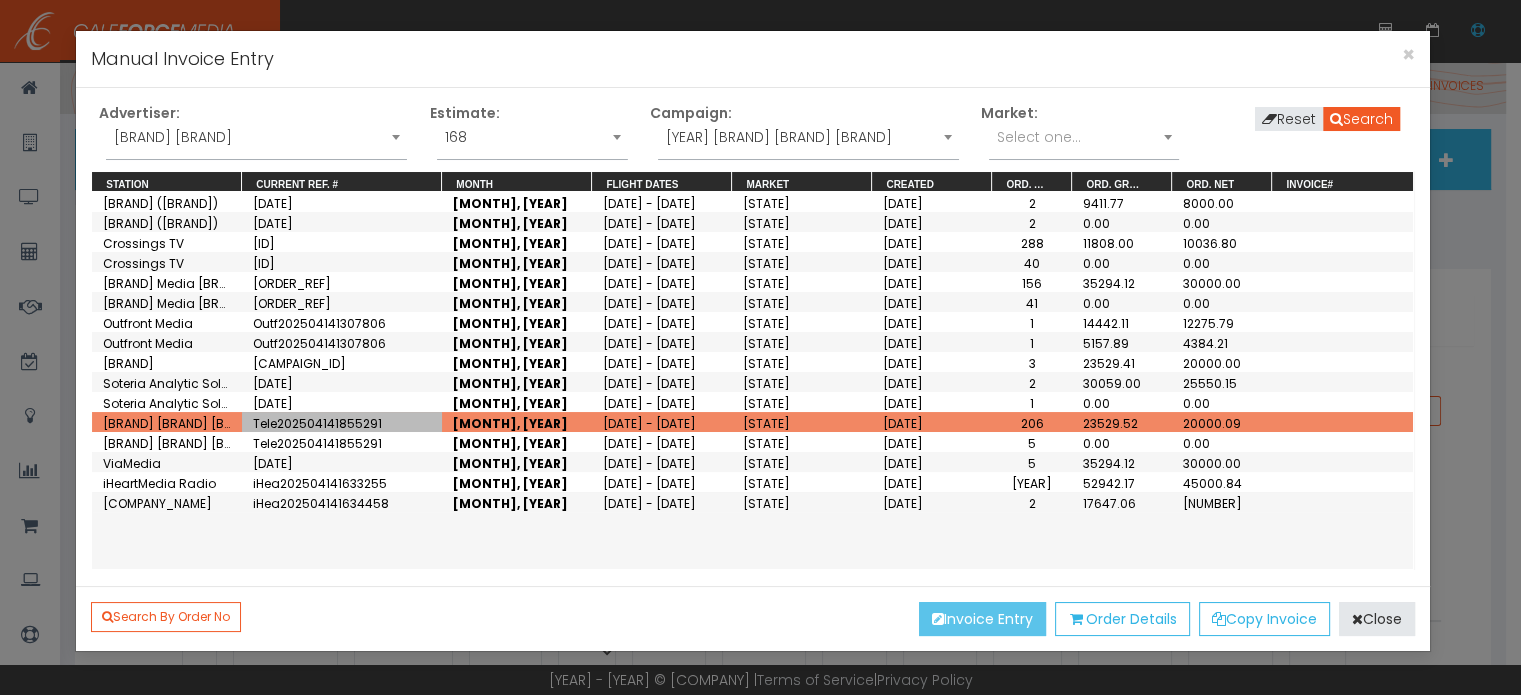 click on "Invoice Entry" at bounding box center (982, 619) 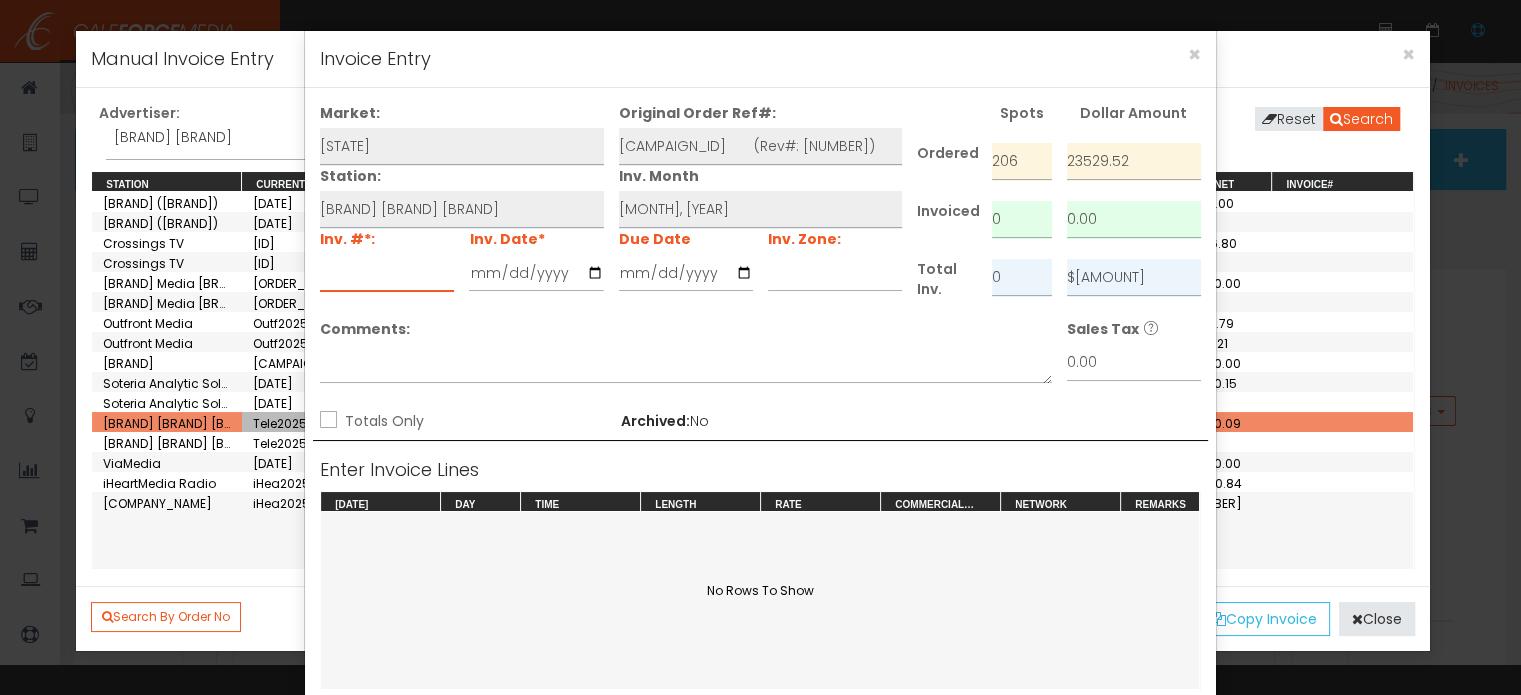 drag, startPoint x: 330, startPoint y: 271, endPoint x: 506, endPoint y: 327, distance: 184.69434 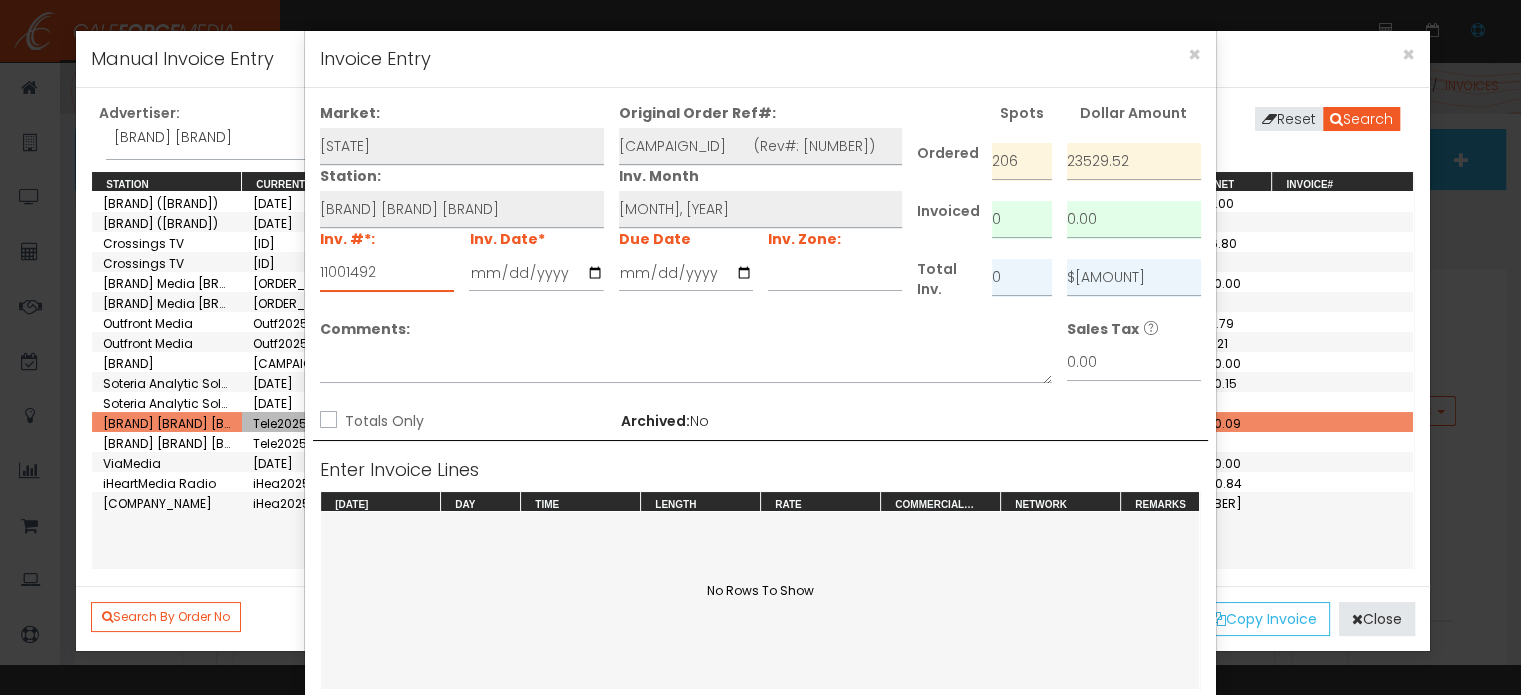 type on "11001492" 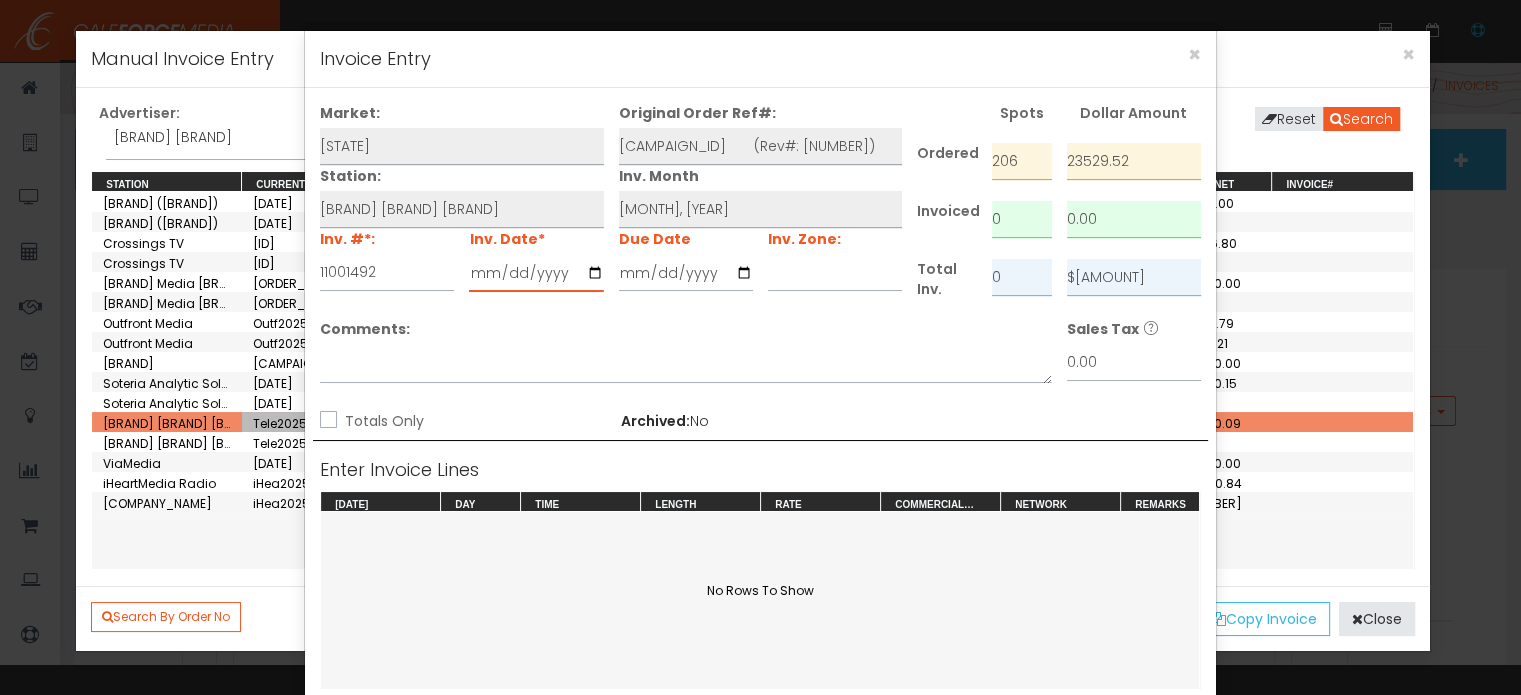 click at bounding box center [536, 273] 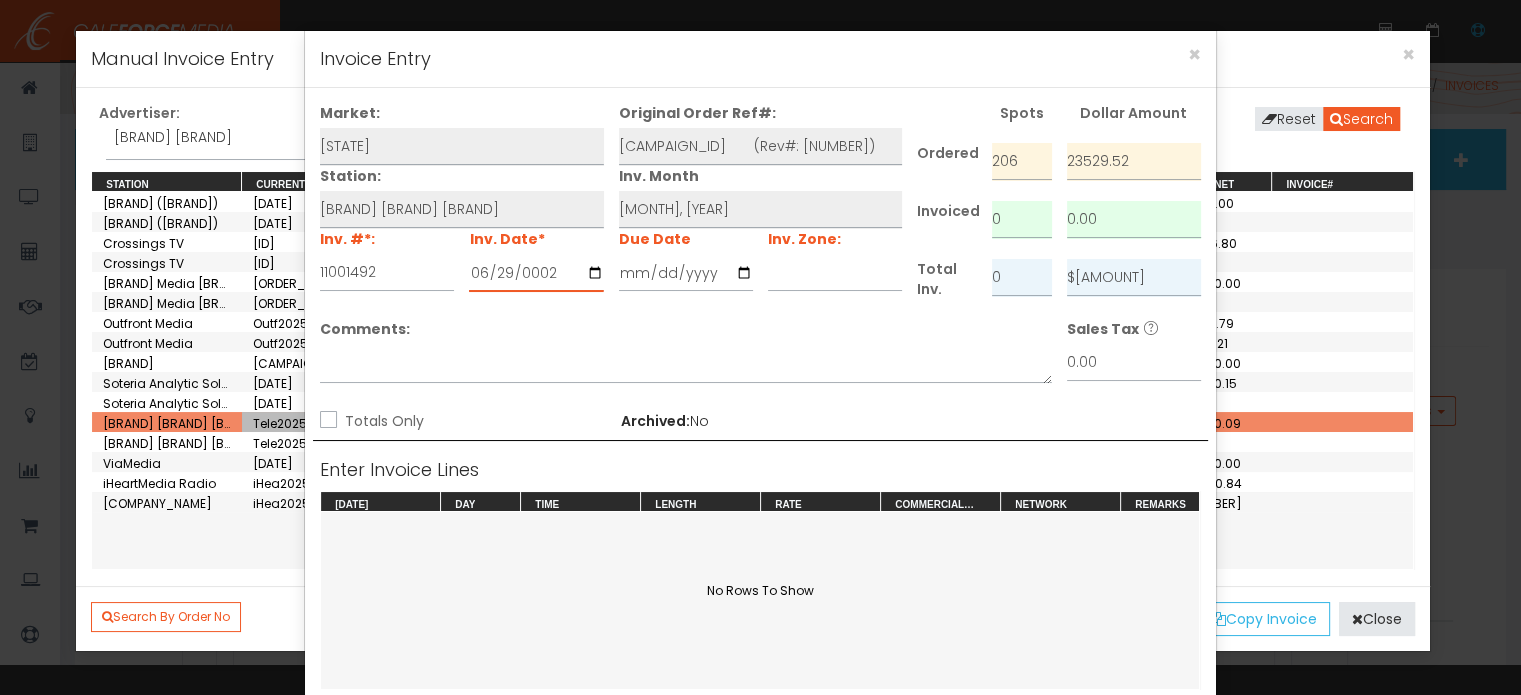 type on "[DATE]" 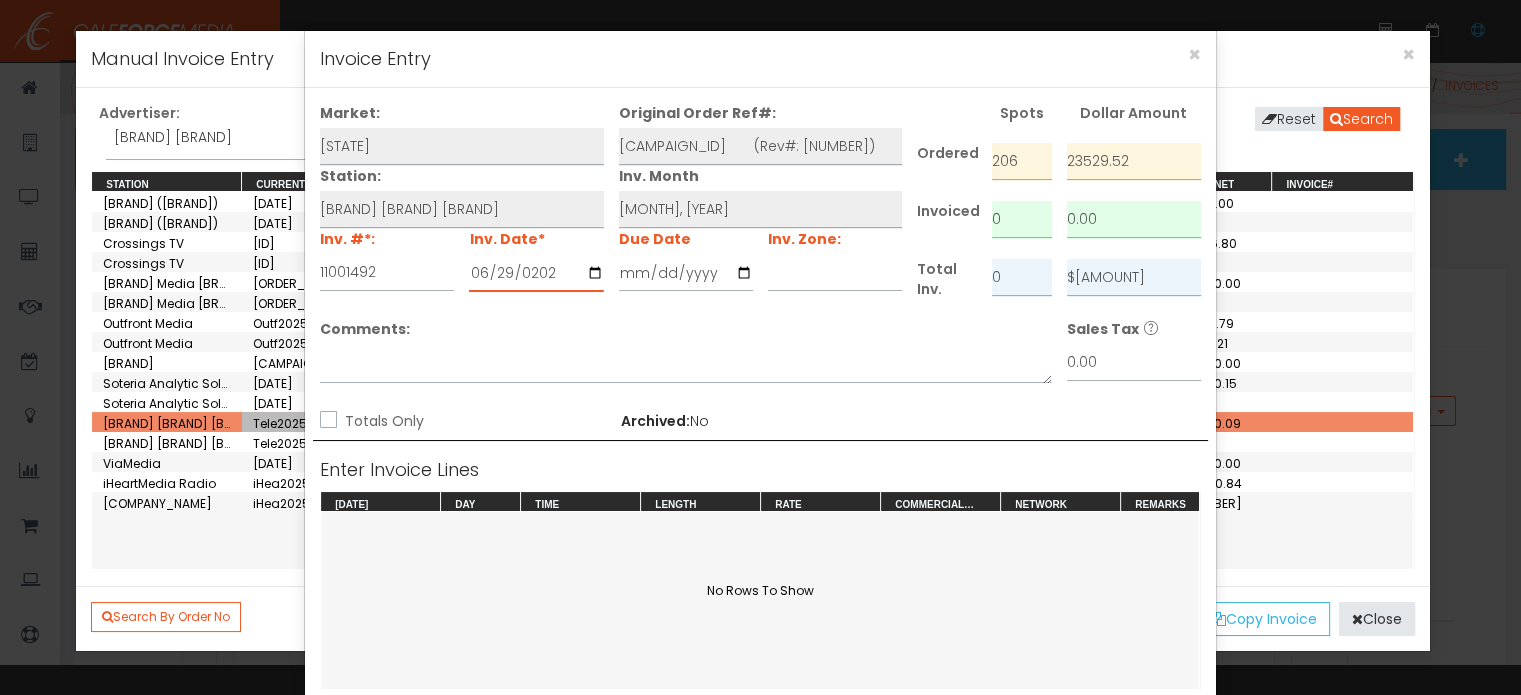 type on "[YEAR]-[MONTH]-[DATE]" 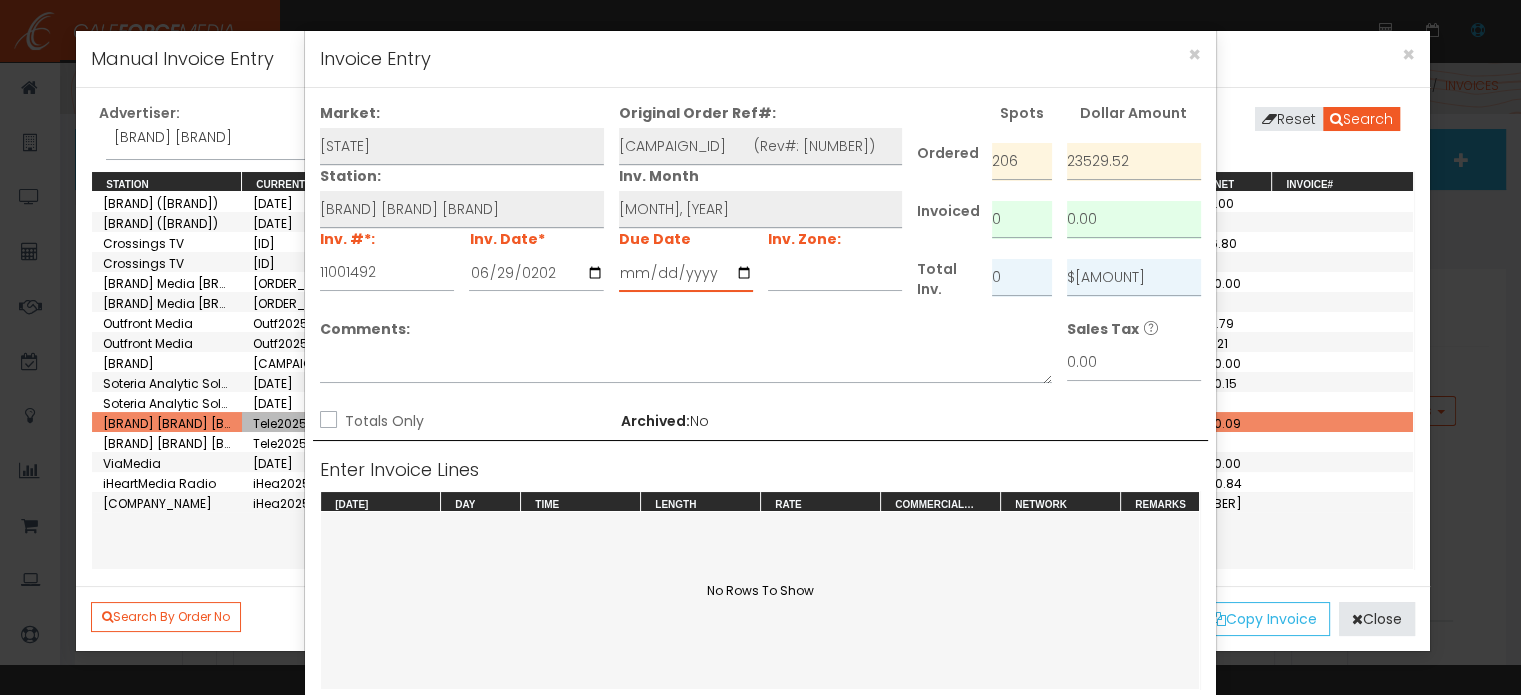 type on "[DATE]" 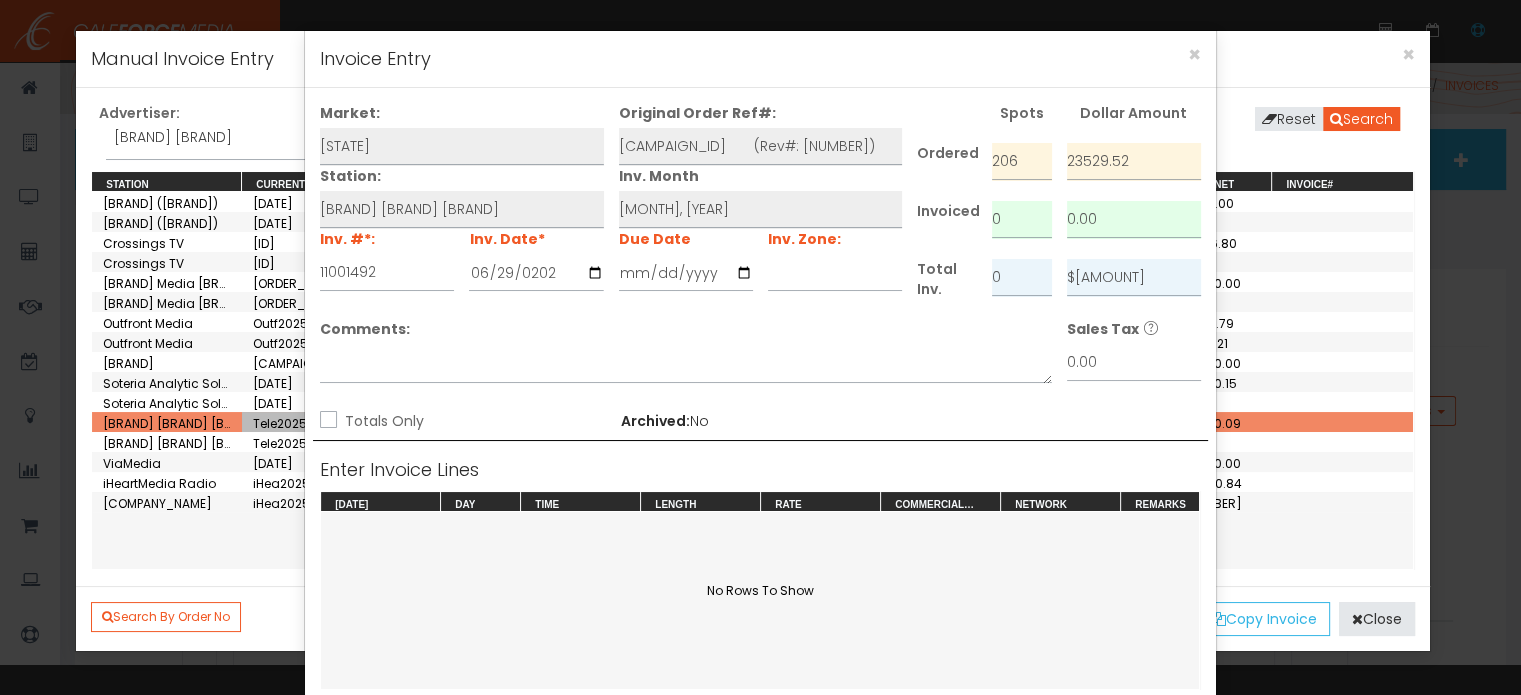 click on "Totals Only" at bounding box center (326, 421) 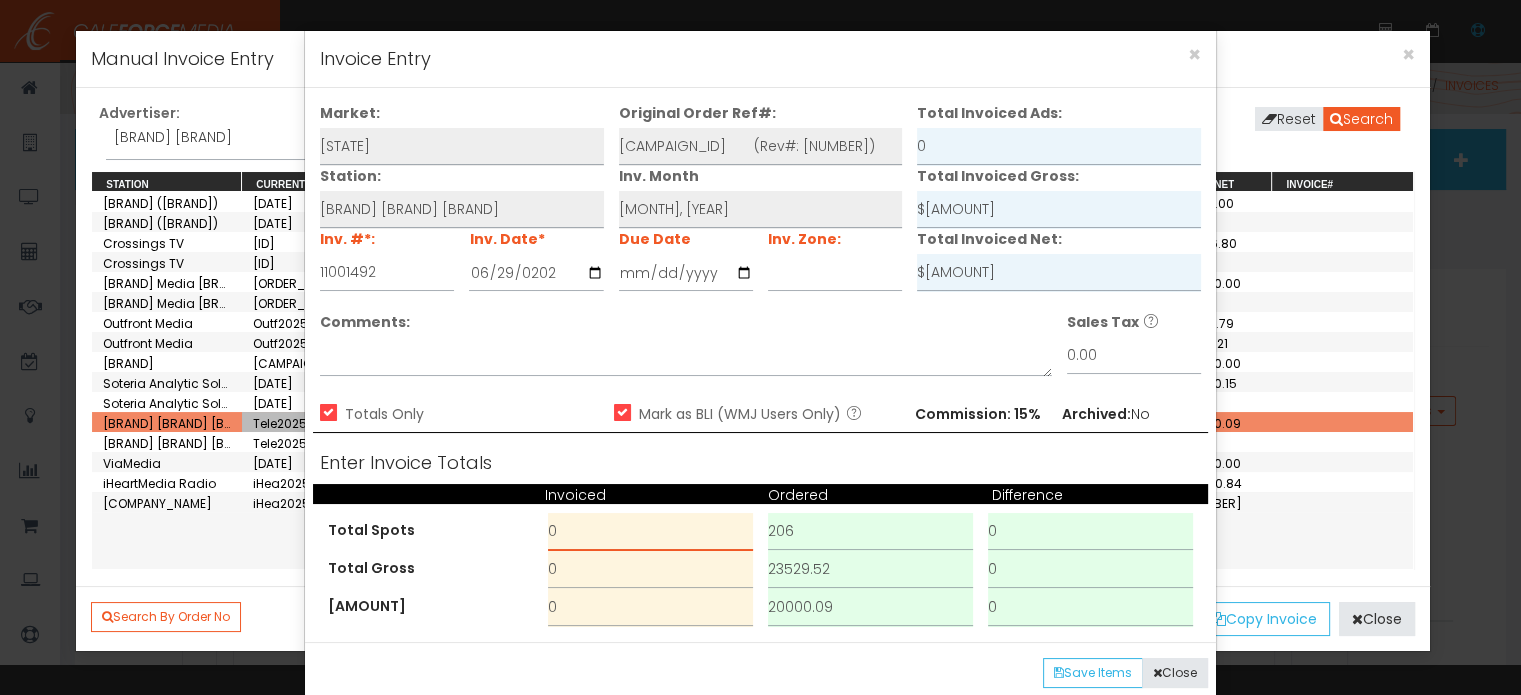 drag, startPoint x: 590, startPoint y: 526, endPoint x: 480, endPoint y: 495, distance: 114.28473 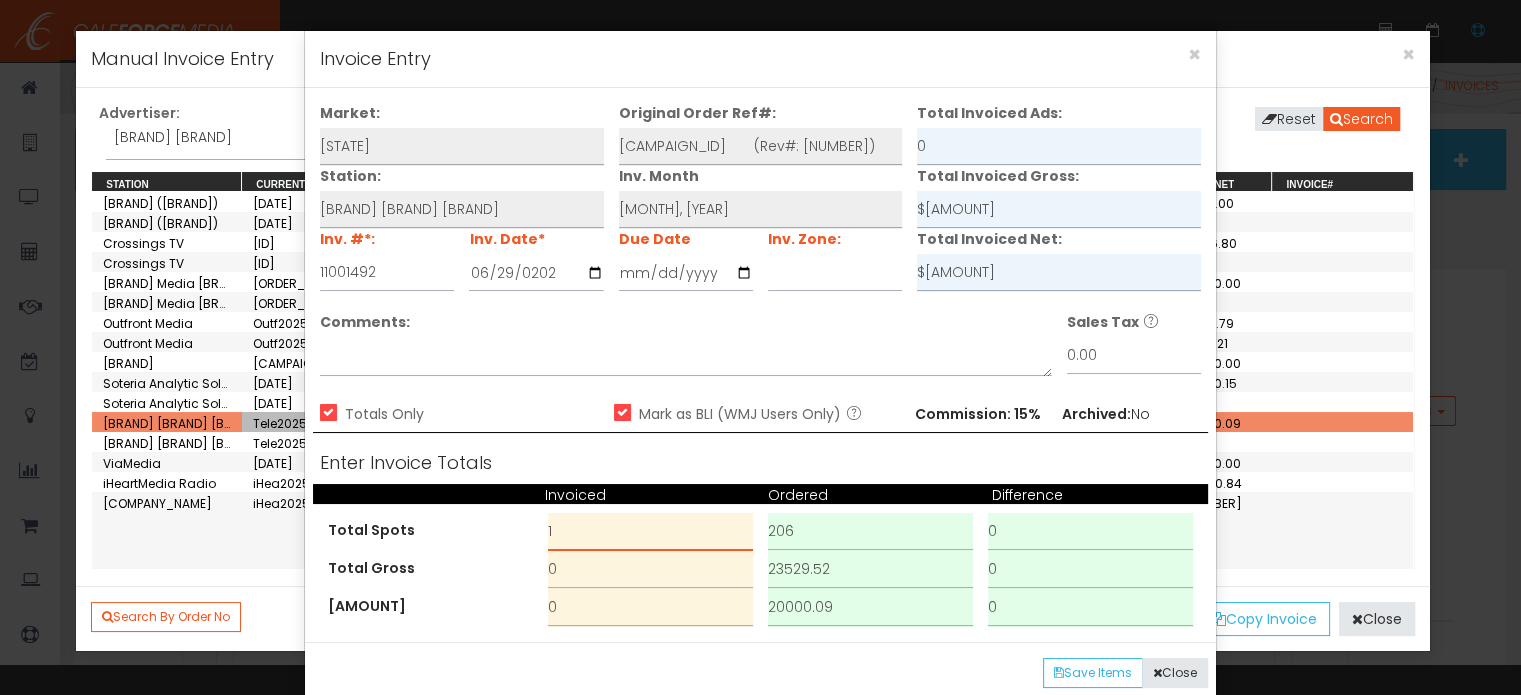 type on "1" 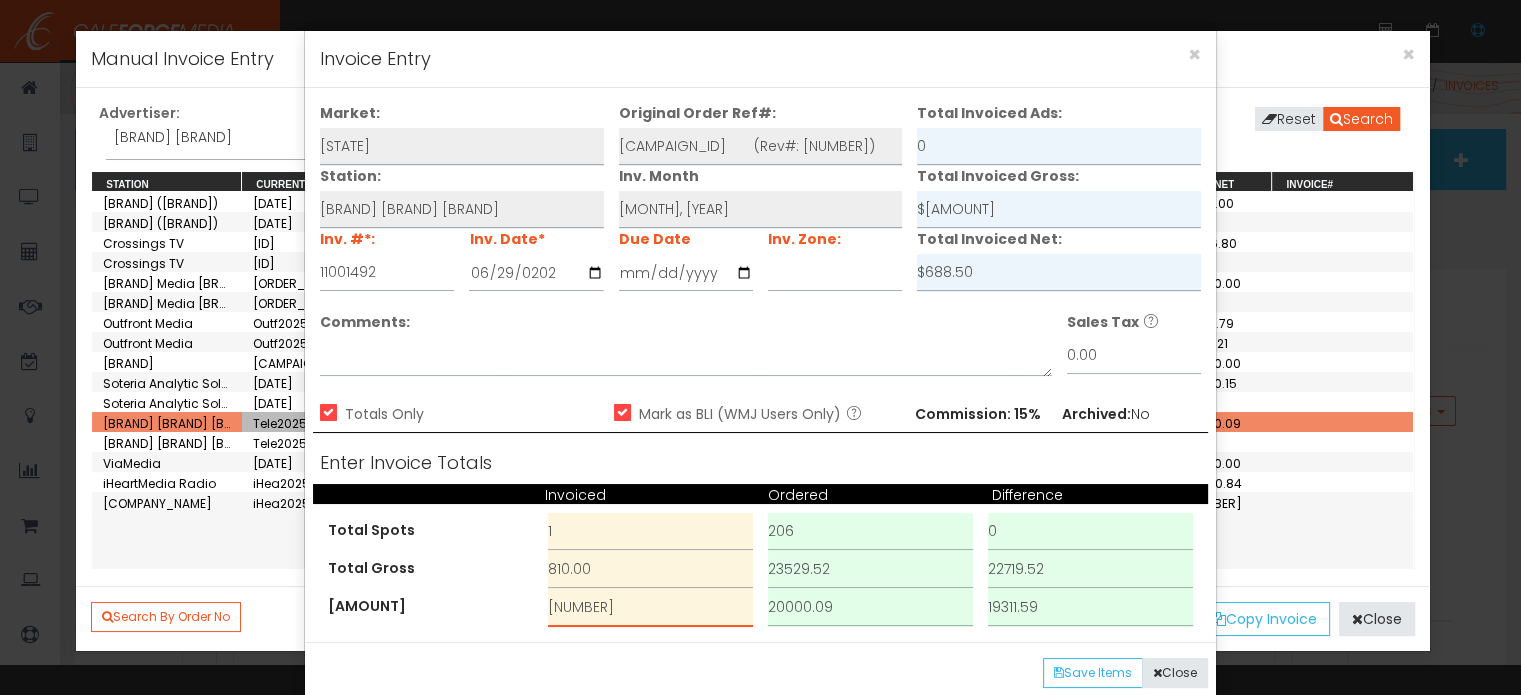 type on "[NUMBER]" 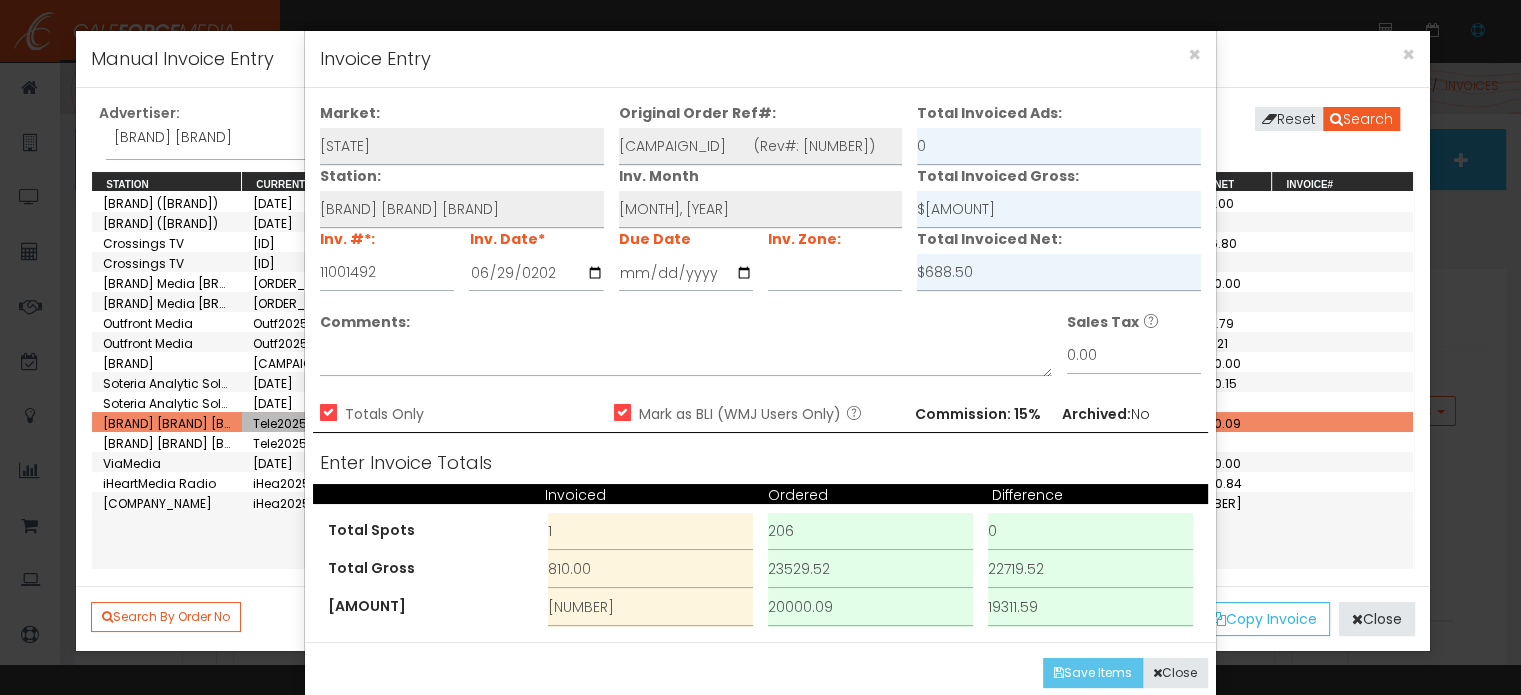 type 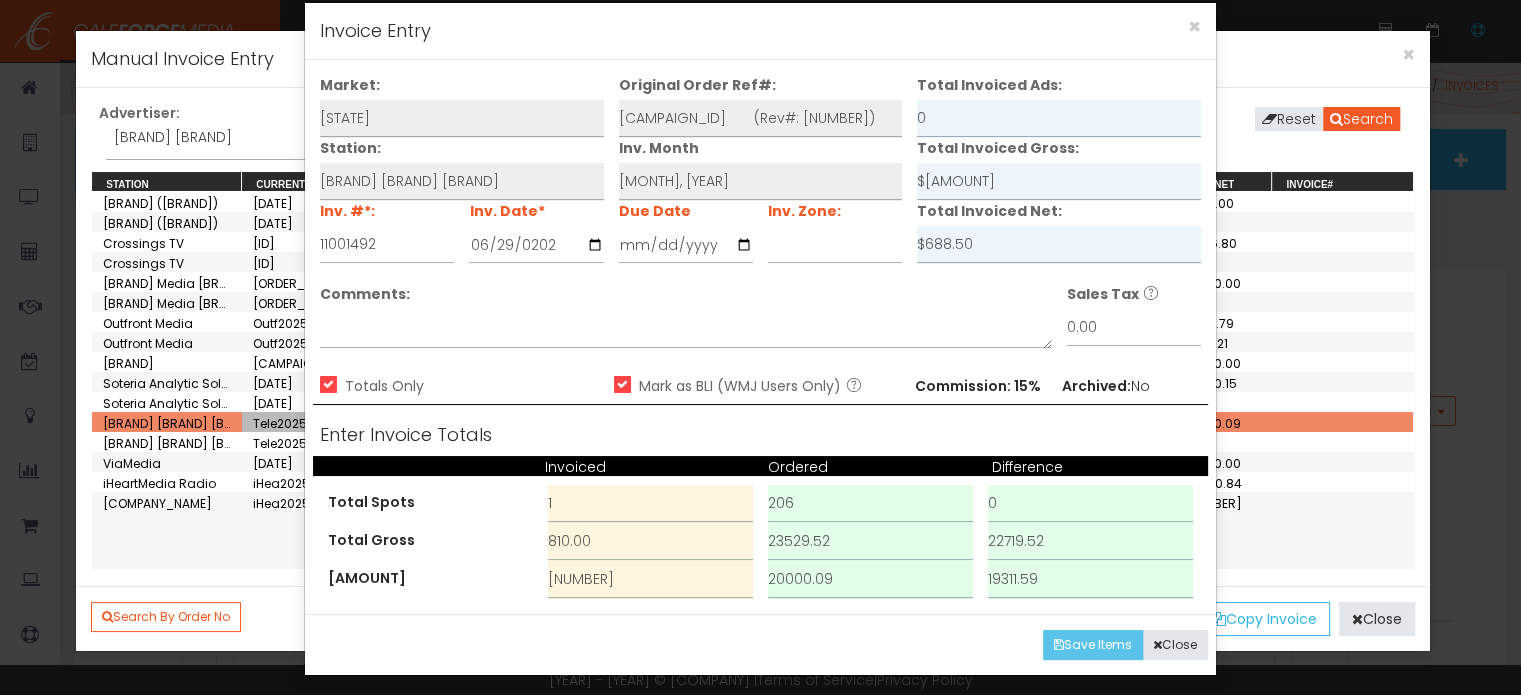 scroll, scrollTop: 36, scrollLeft: 0, axis: vertical 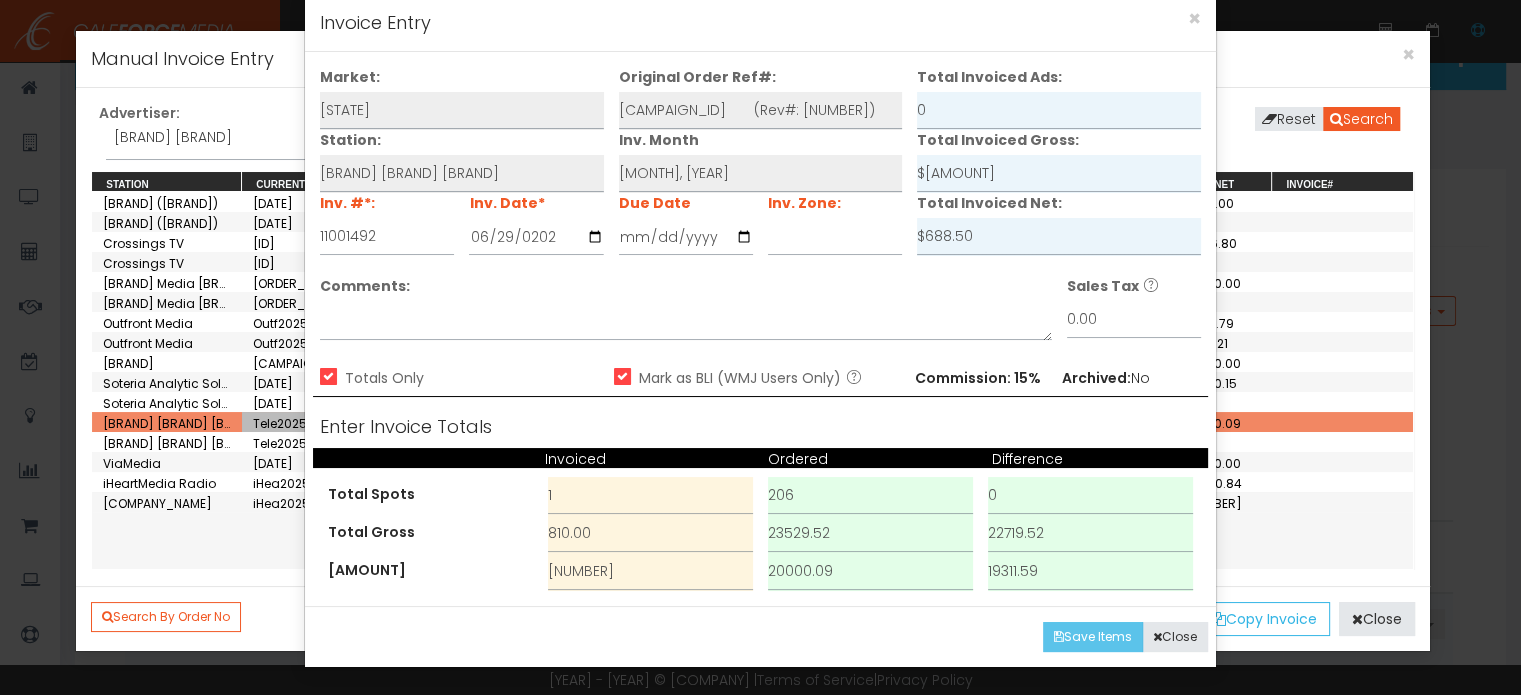 click on "Save Items" at bounding box center (1093, 637) 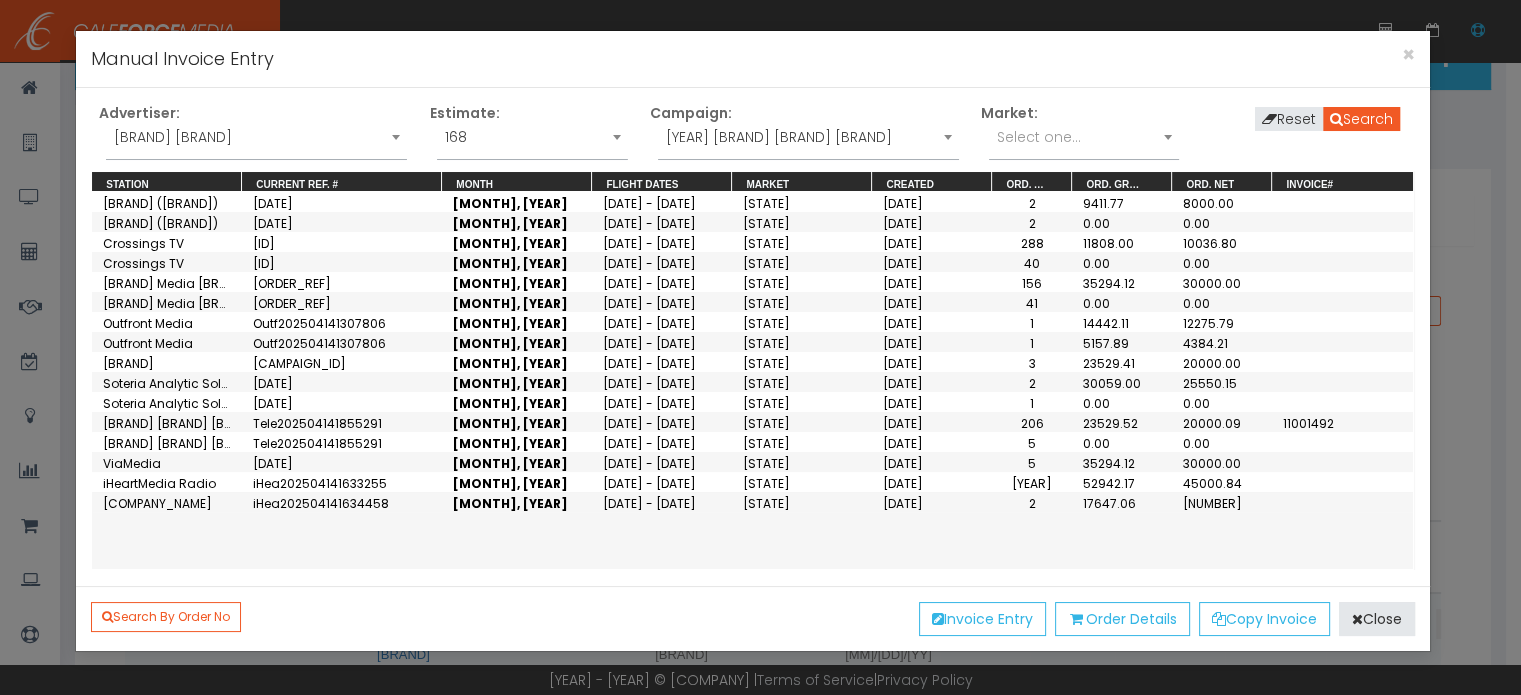 click on "Select one ...
[CLIENT_NAME]
[CLIENT_NAME]
[CLIENT_NAME]
[CLIENT_NAME]
[CLIENT_NAME]
[CLIENT_NAME]
[CLIENT_NAME]" at bounding box center [257, 147] 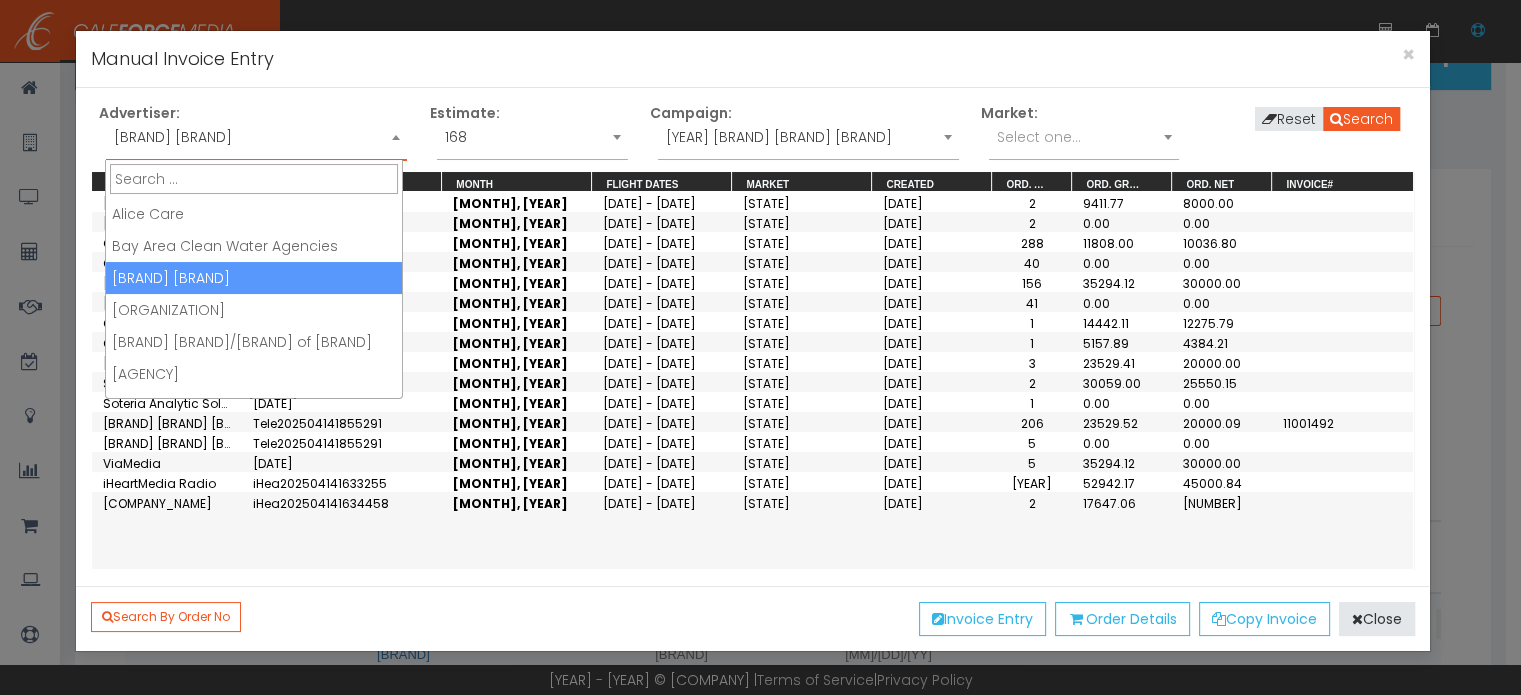 click at bounding box center [396, 137] 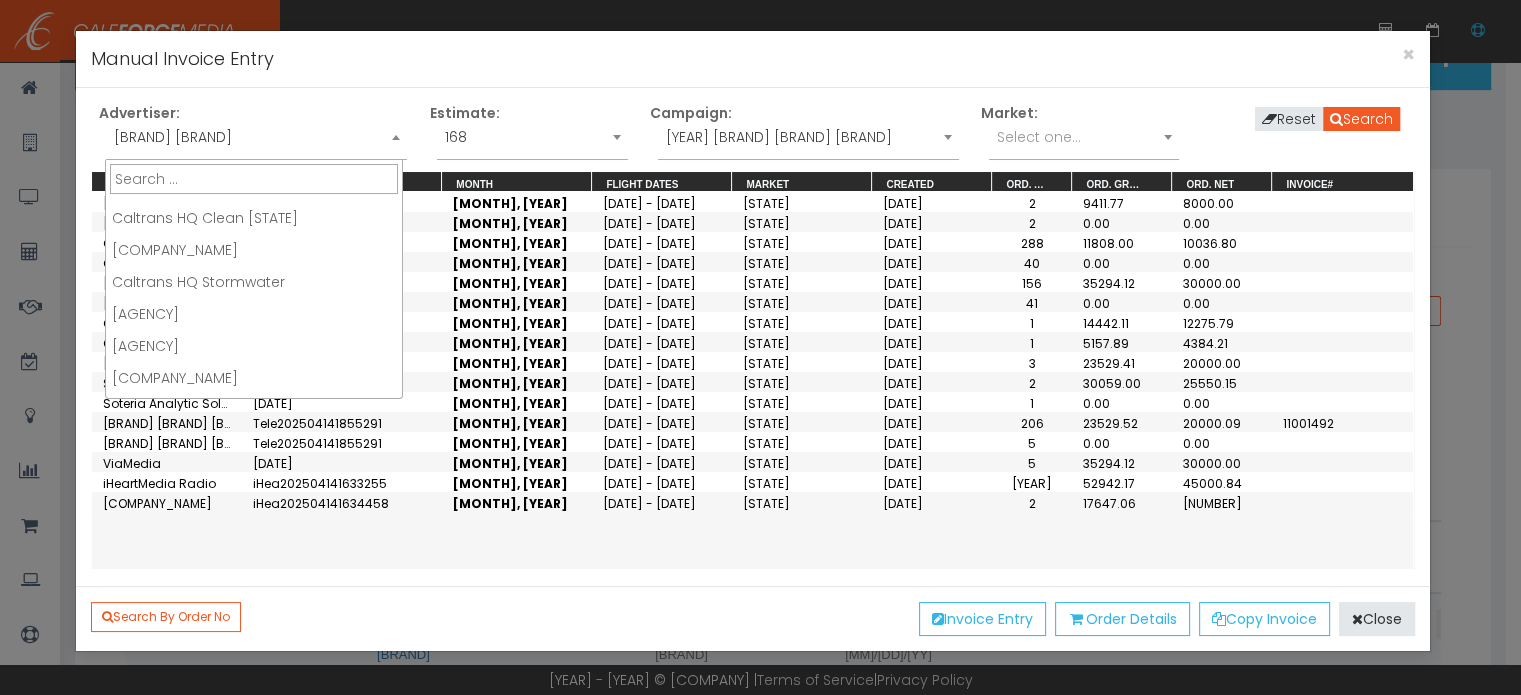 scroll, scrollTop: 200, scrollLeft: 0, axis: vertical 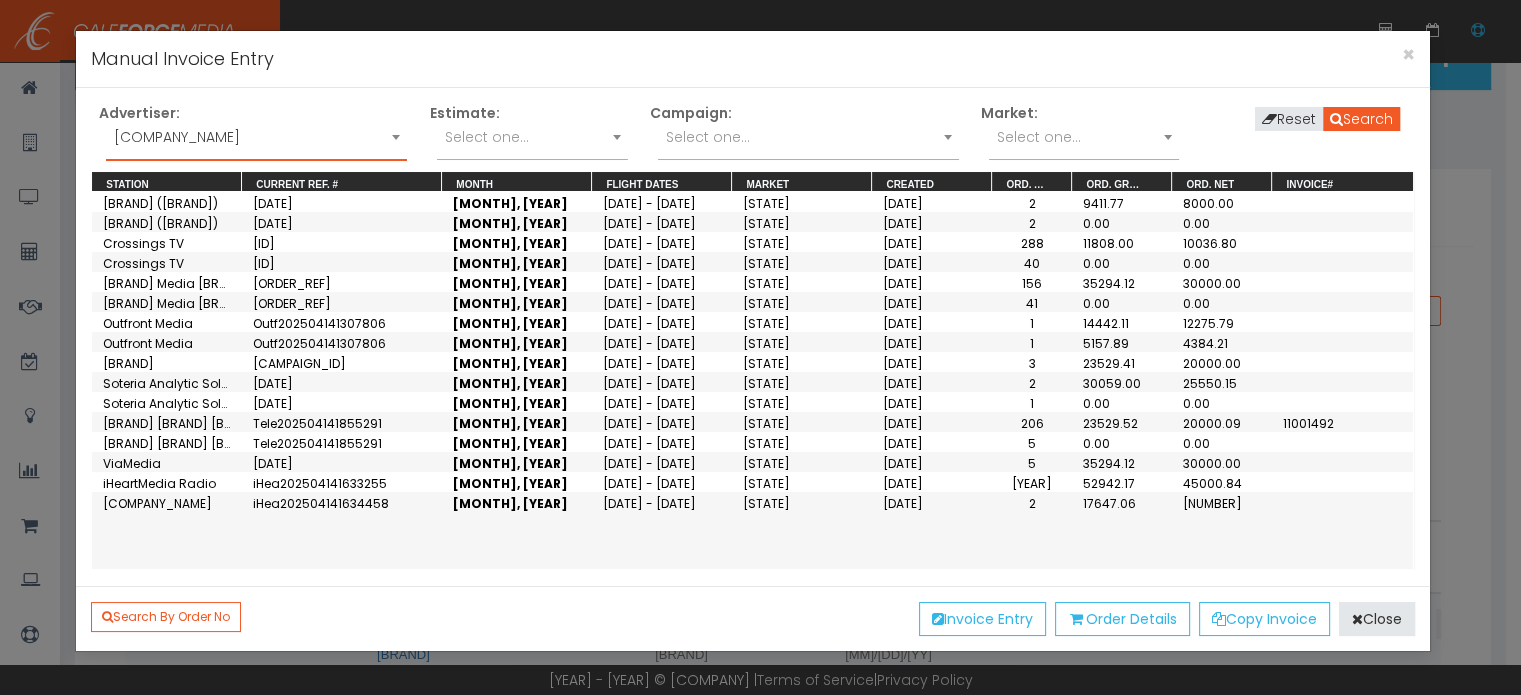 click at bounding box center [948, 137] 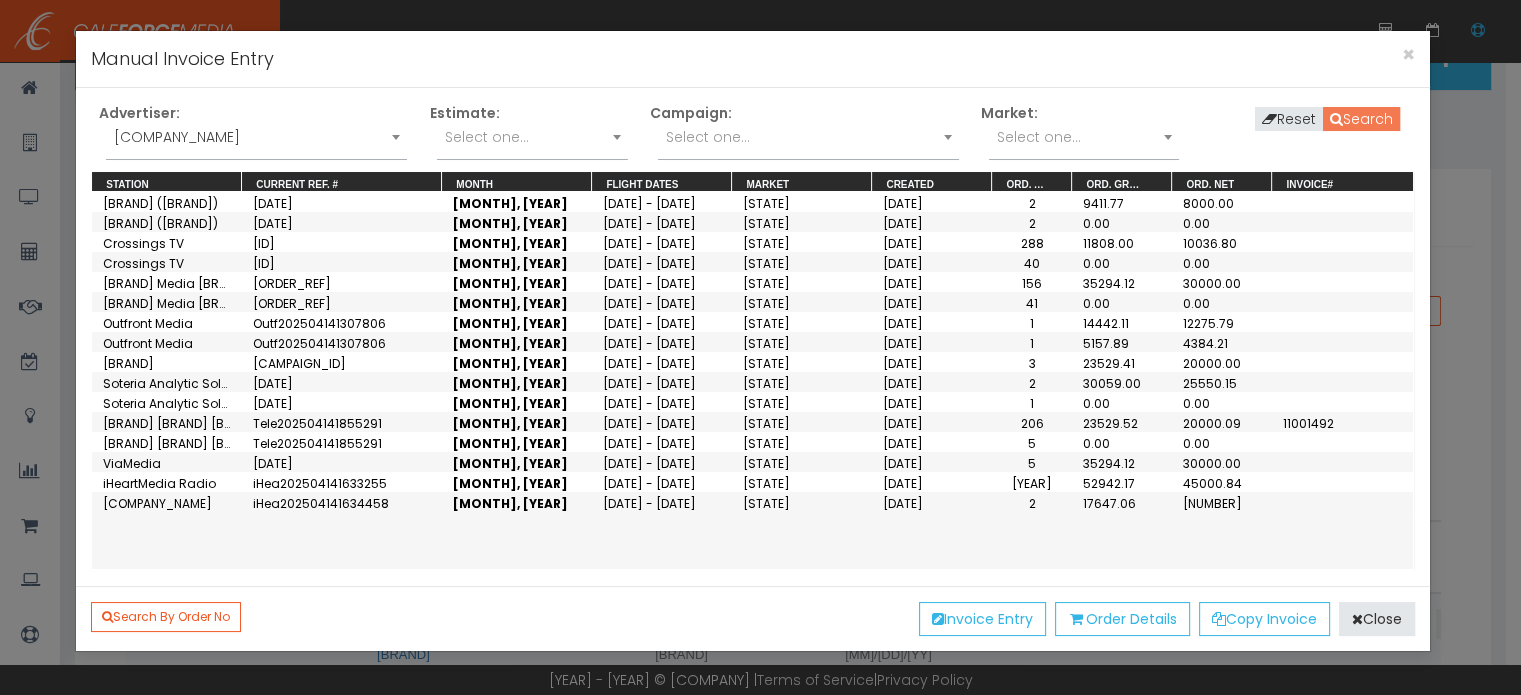 click on "Search" at bounding box center [1361, 119] 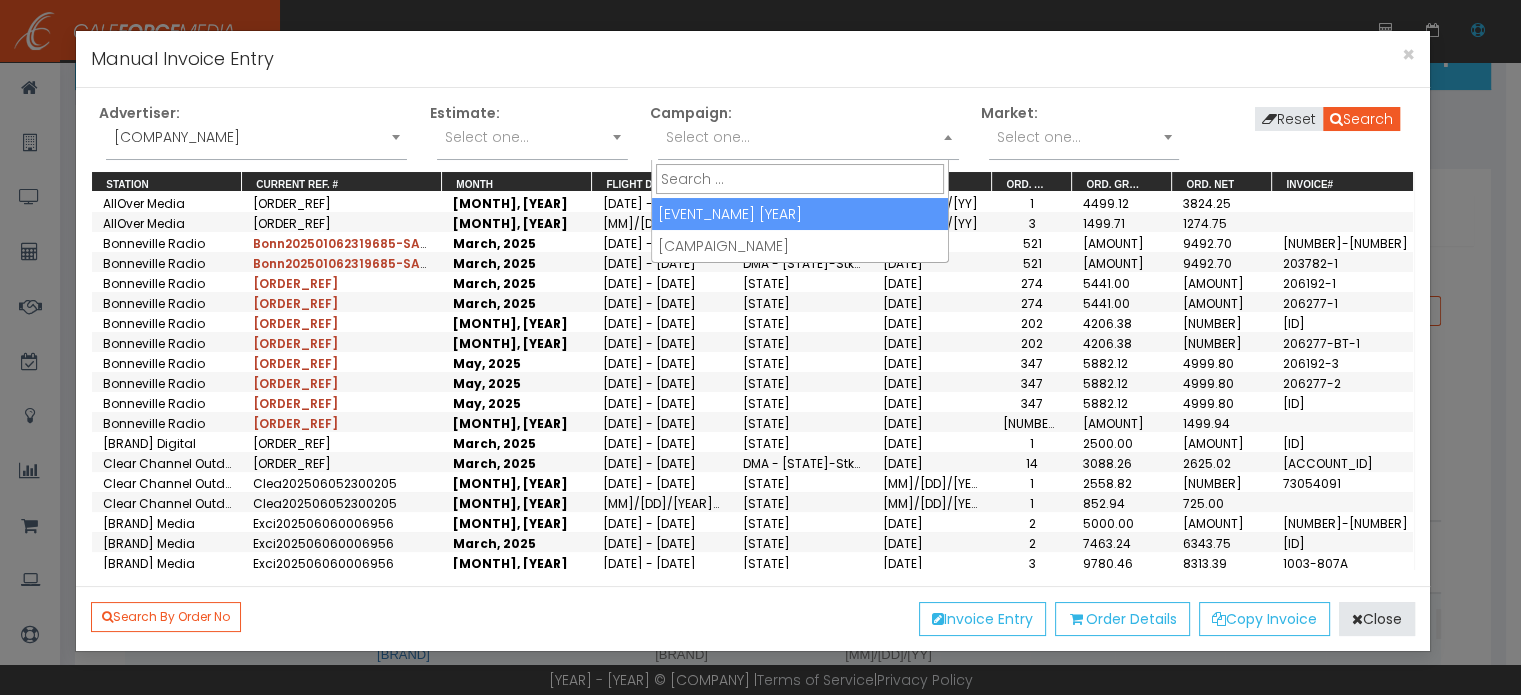 click at bounding box center (948, 137) 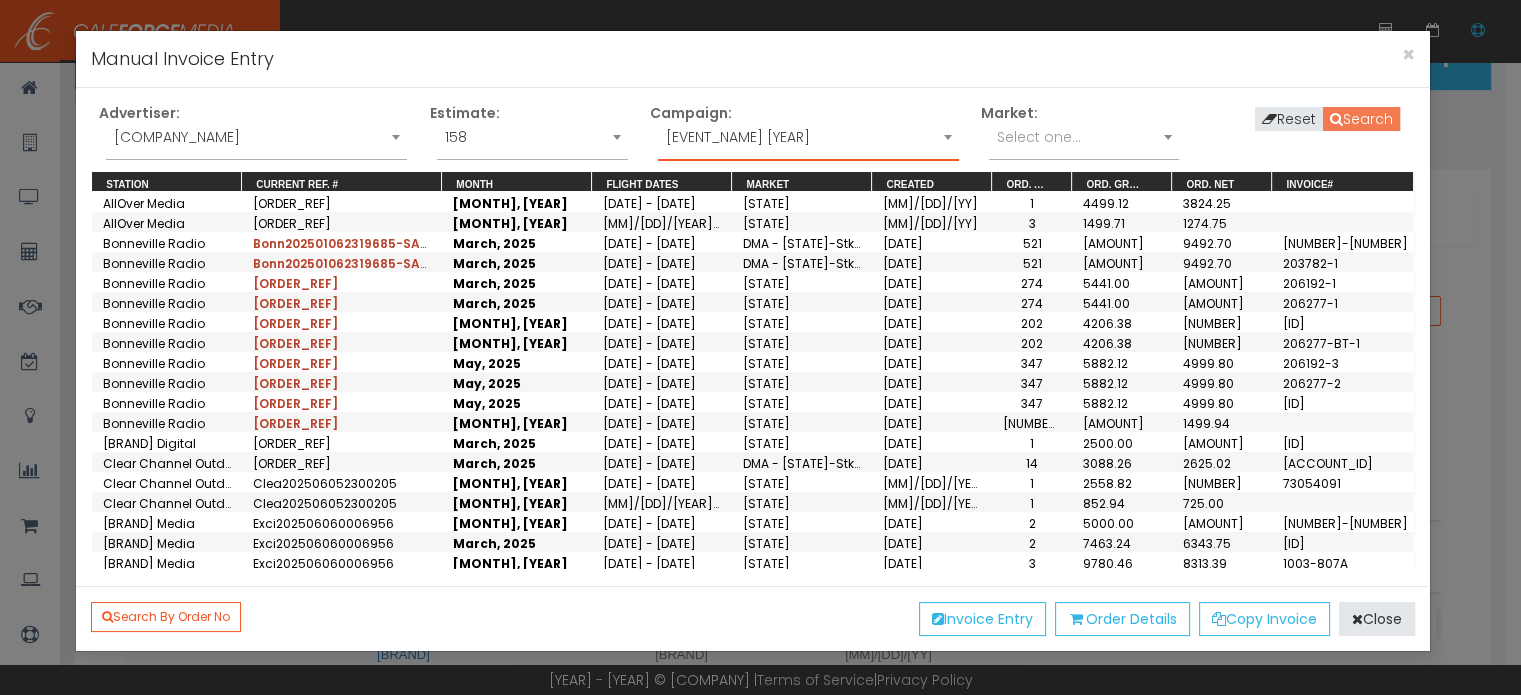 click on "Search" at bounding box center [1361, 119] 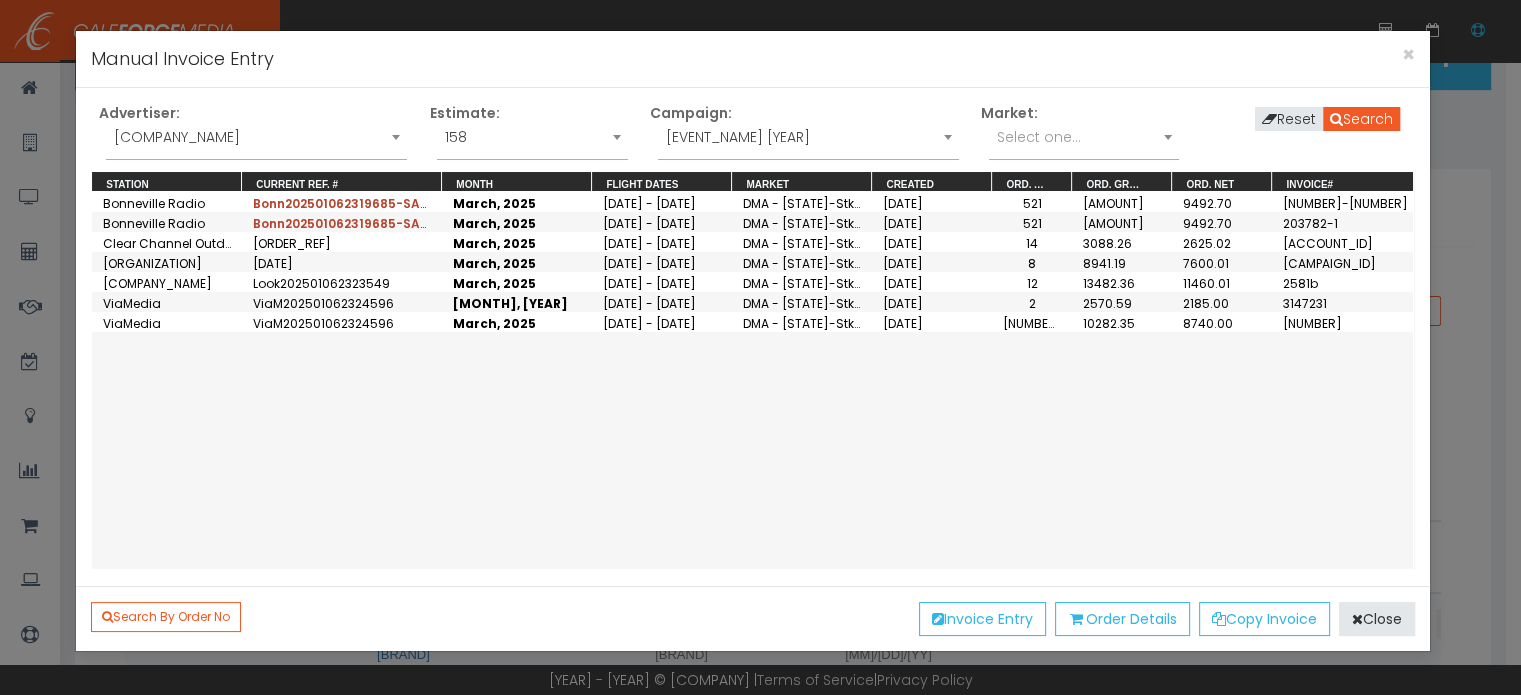 click at bounding box center [948, 137] 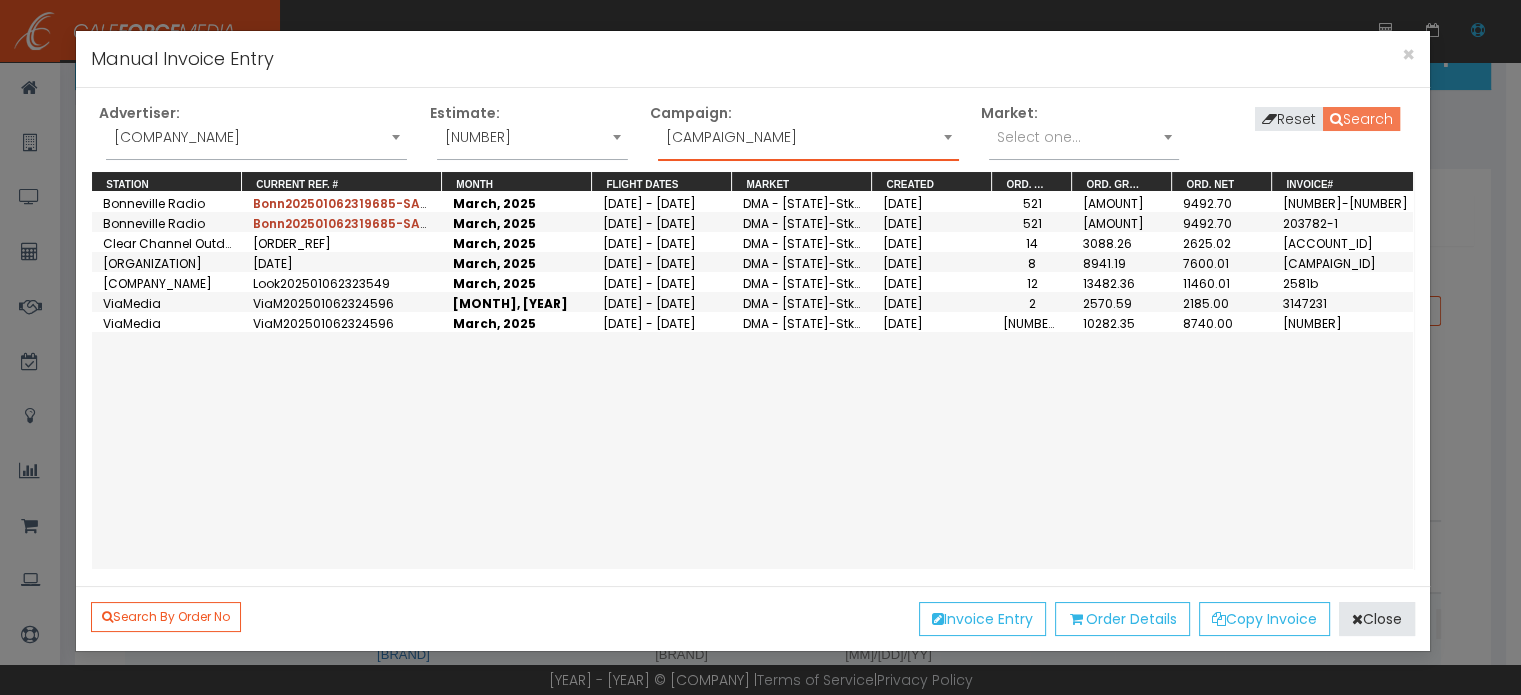 click on "Search" at bounding box center (1361, 119) 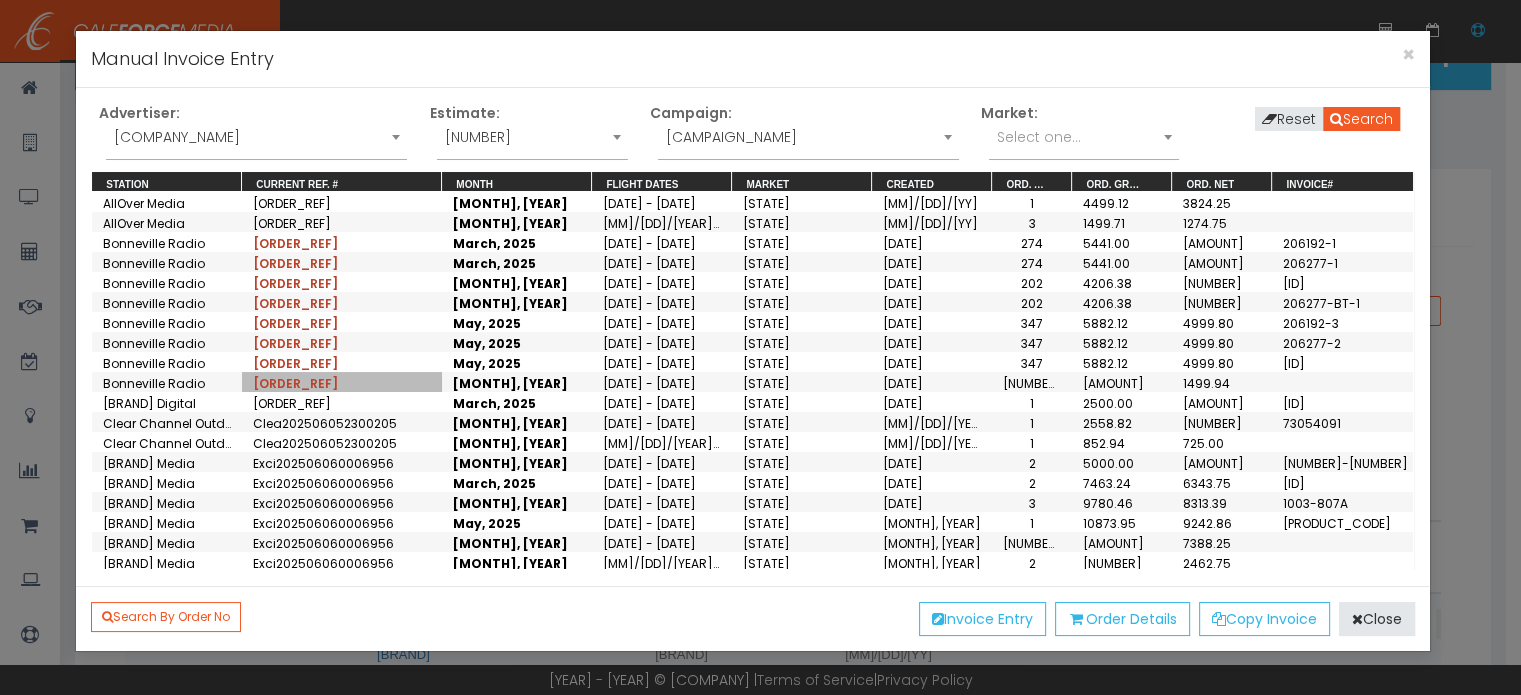 click on "[ORDER_REF]" at bounding box center [295, 383] 